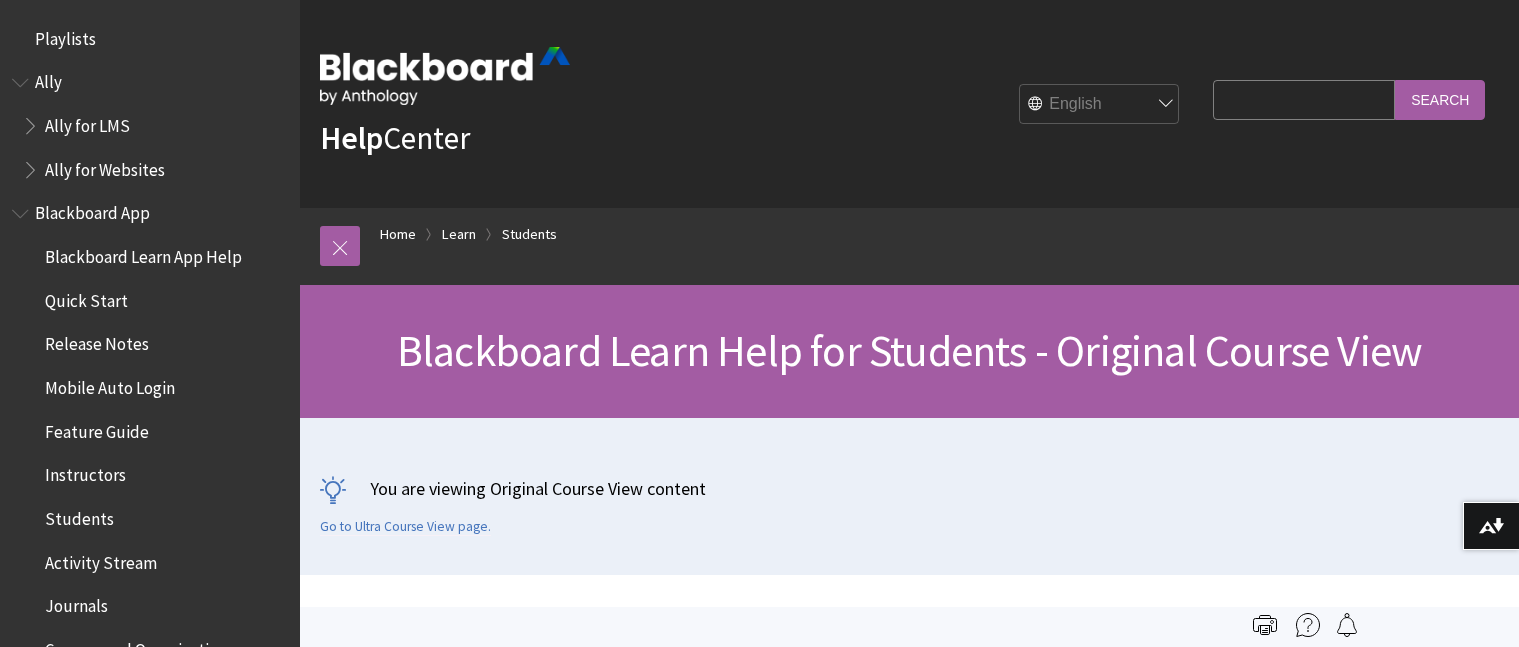 scroll, scrollTop: 0, scrollLeft: 0, axis: both 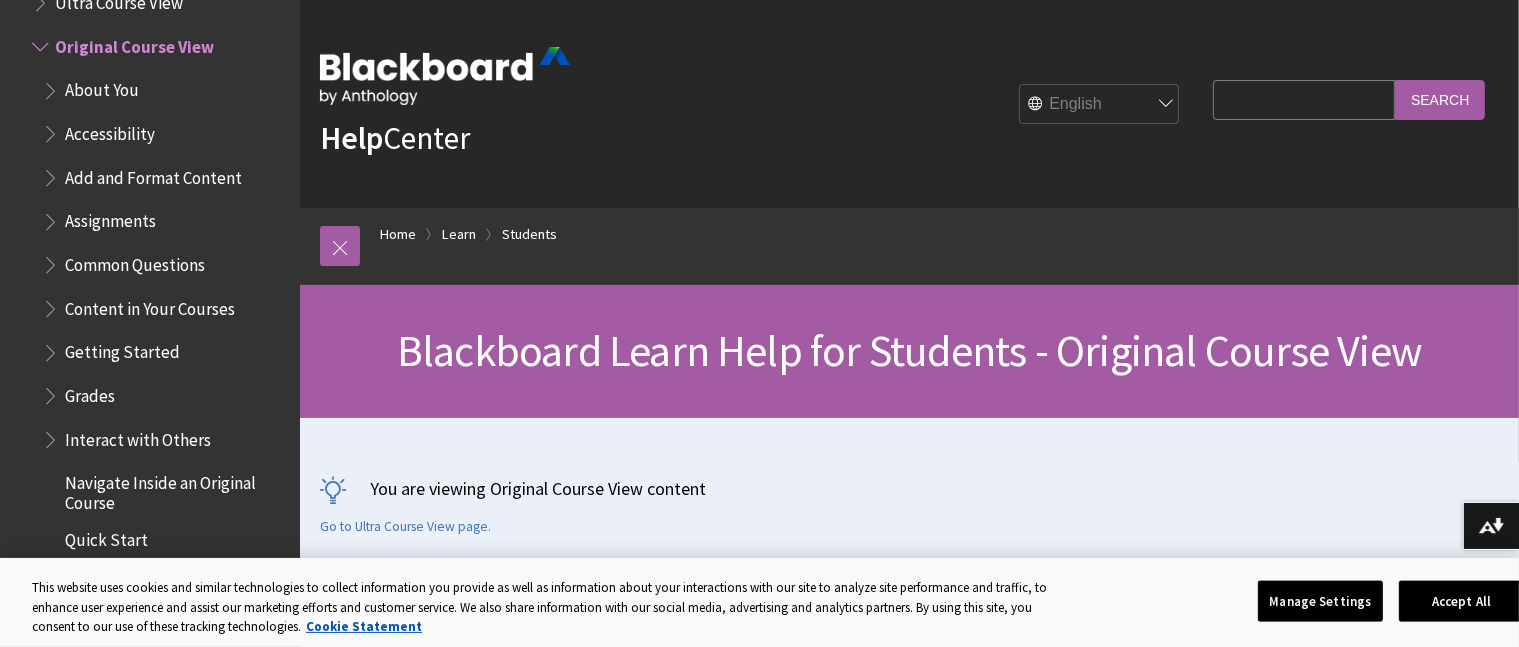 click on "Search Query" at bounding box center [1304, 99] 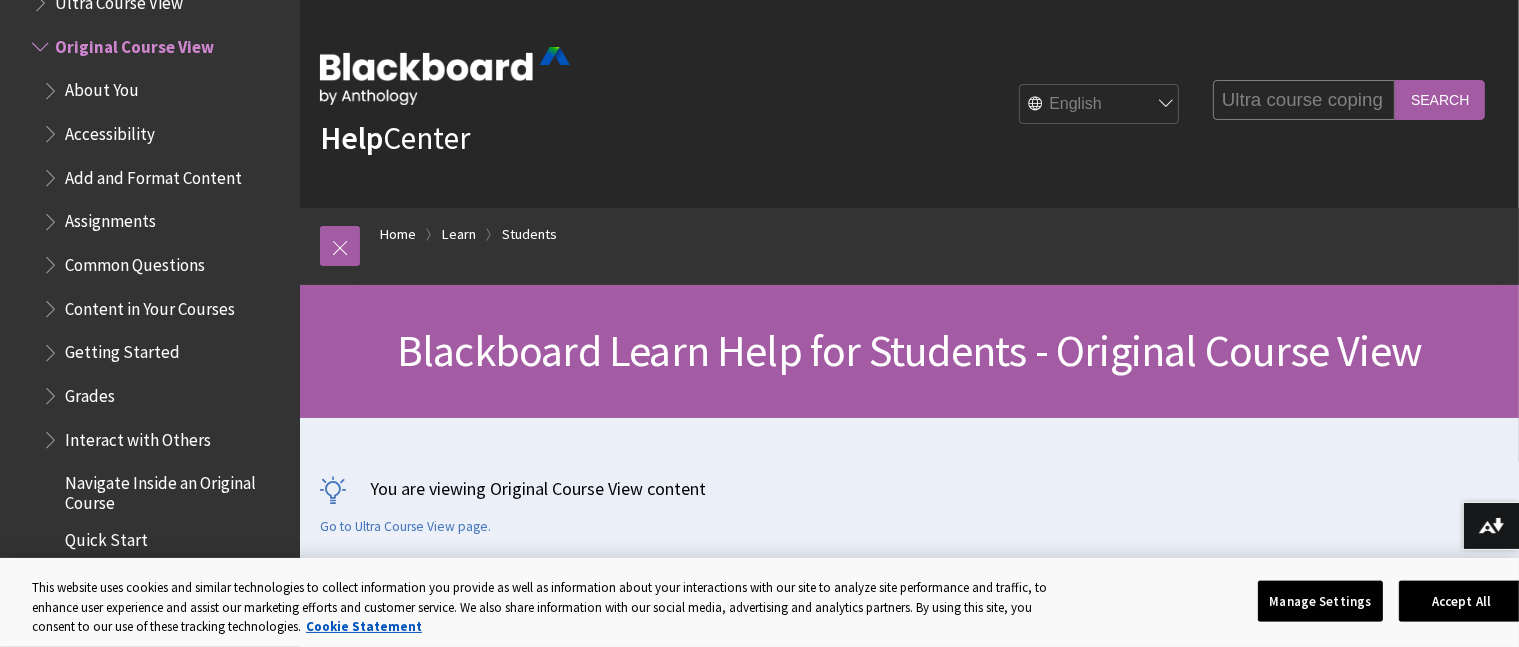 type on "Ultra course coping" 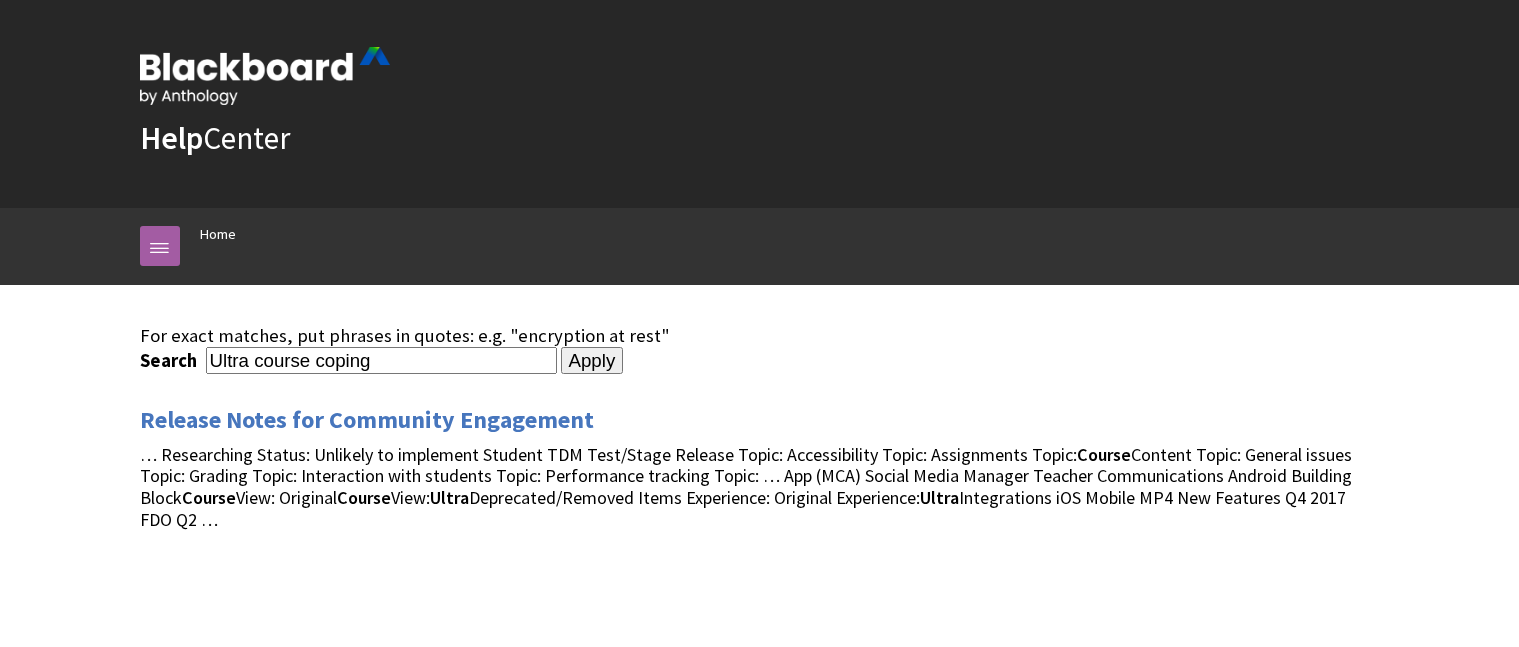 scroll, scrollTop: 0, scrollLeft: 0, axis: both 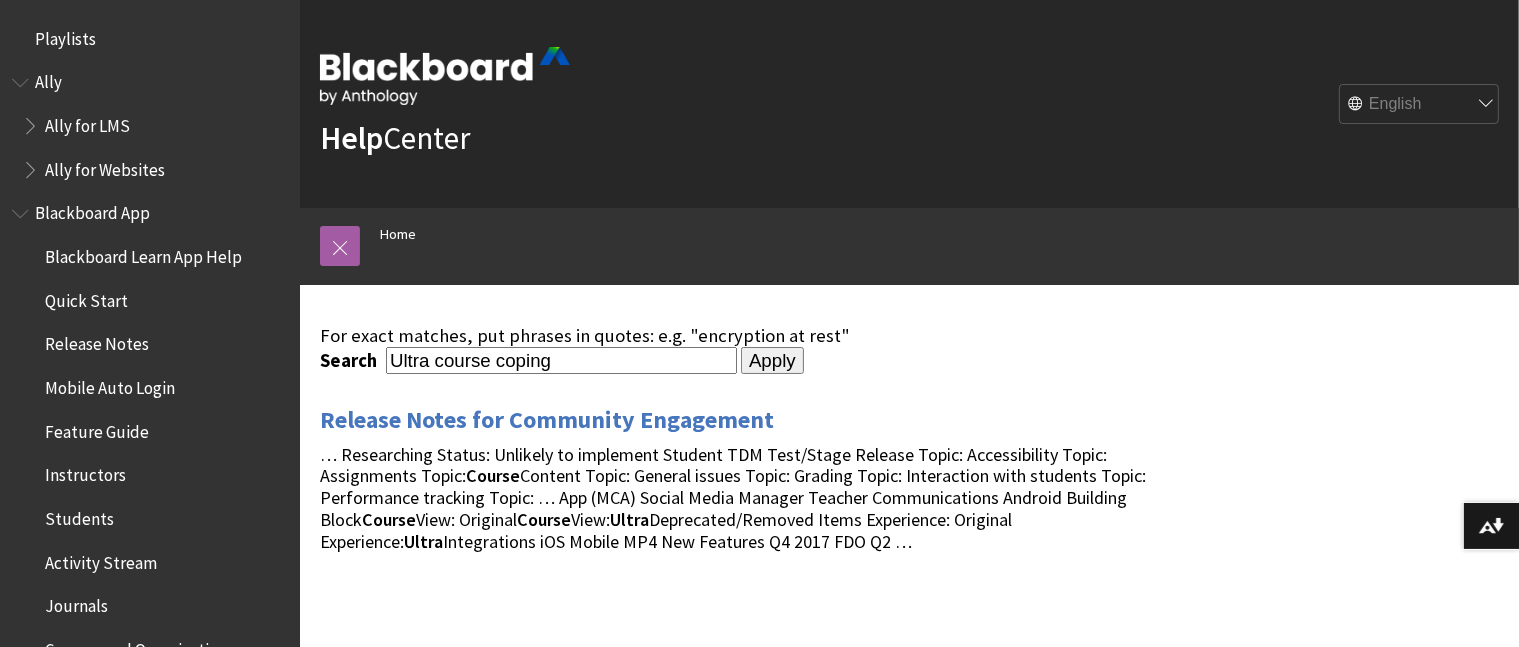 click on "Ultra course coping" at bounding box center [561, 360] 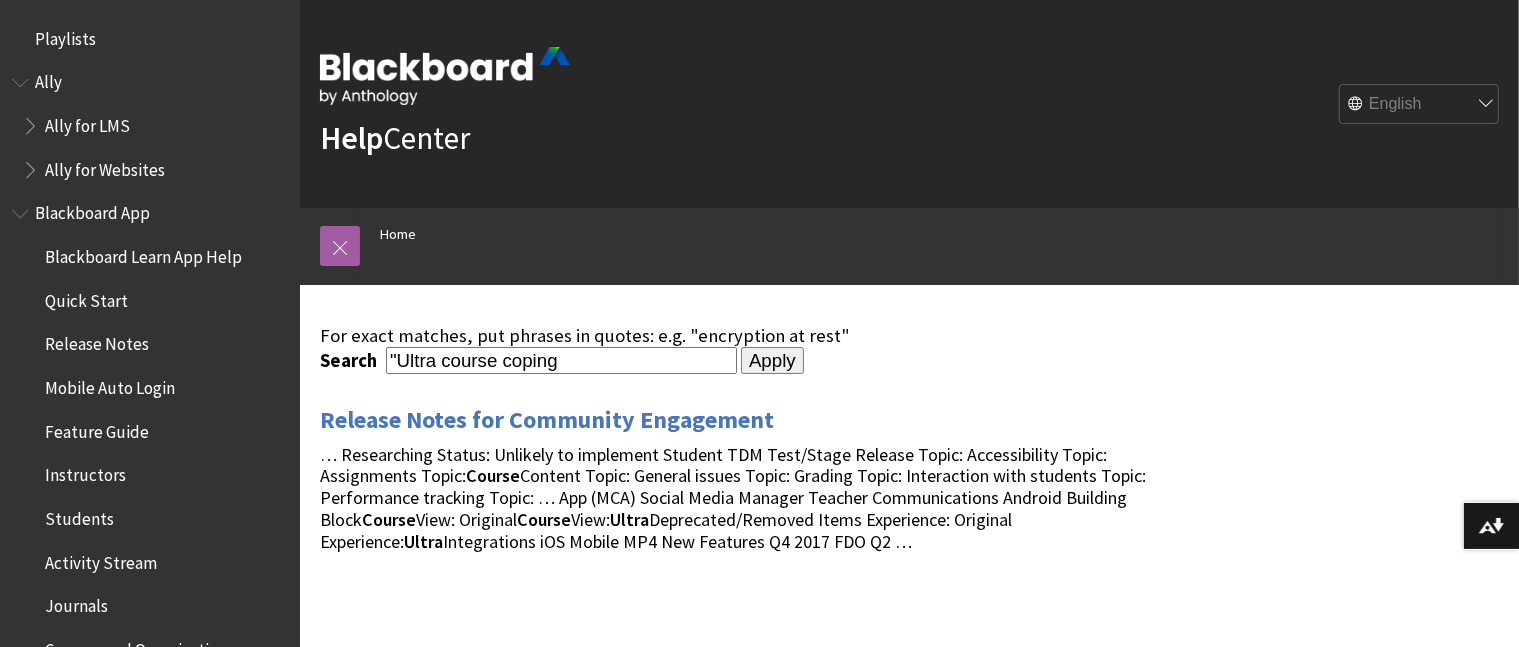click on ""Ultra course coping" at bounding box center (561, 360) 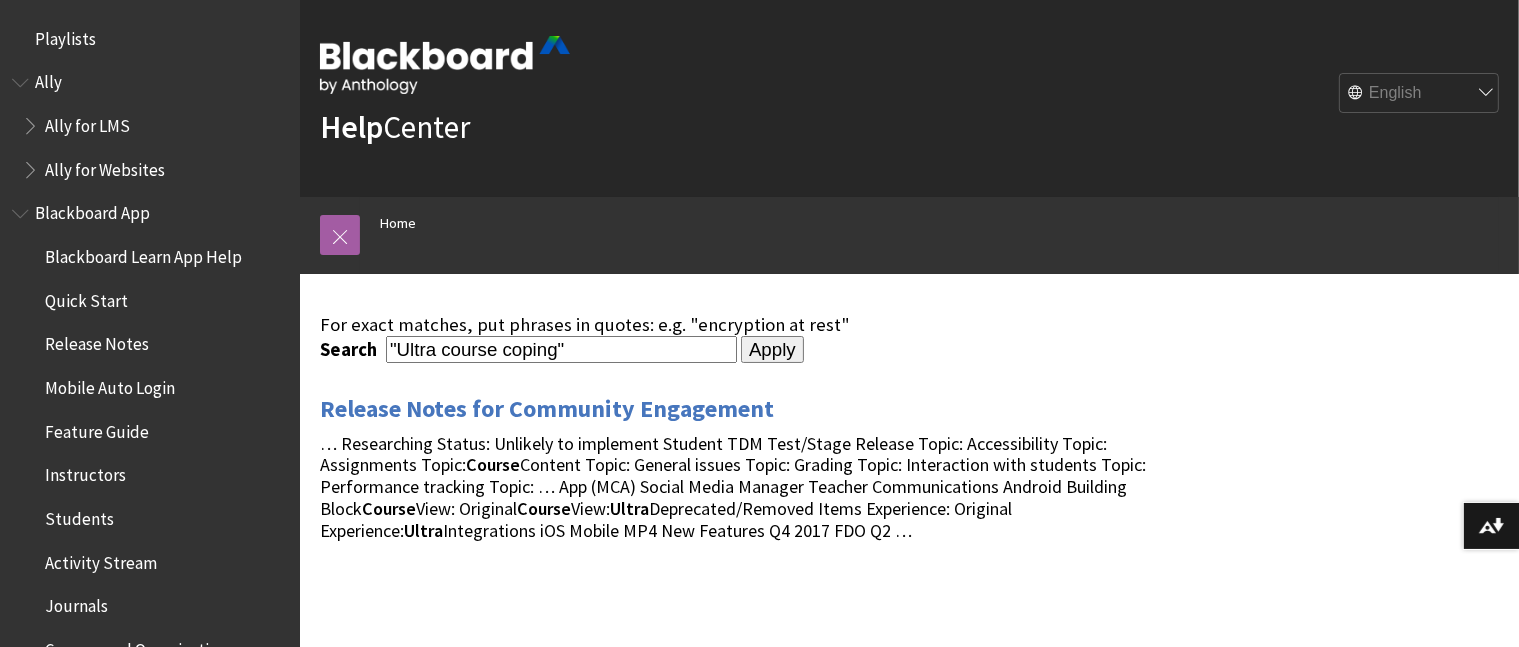 scroll, scrollTop: 0, scrollLeft: 0, axis: both 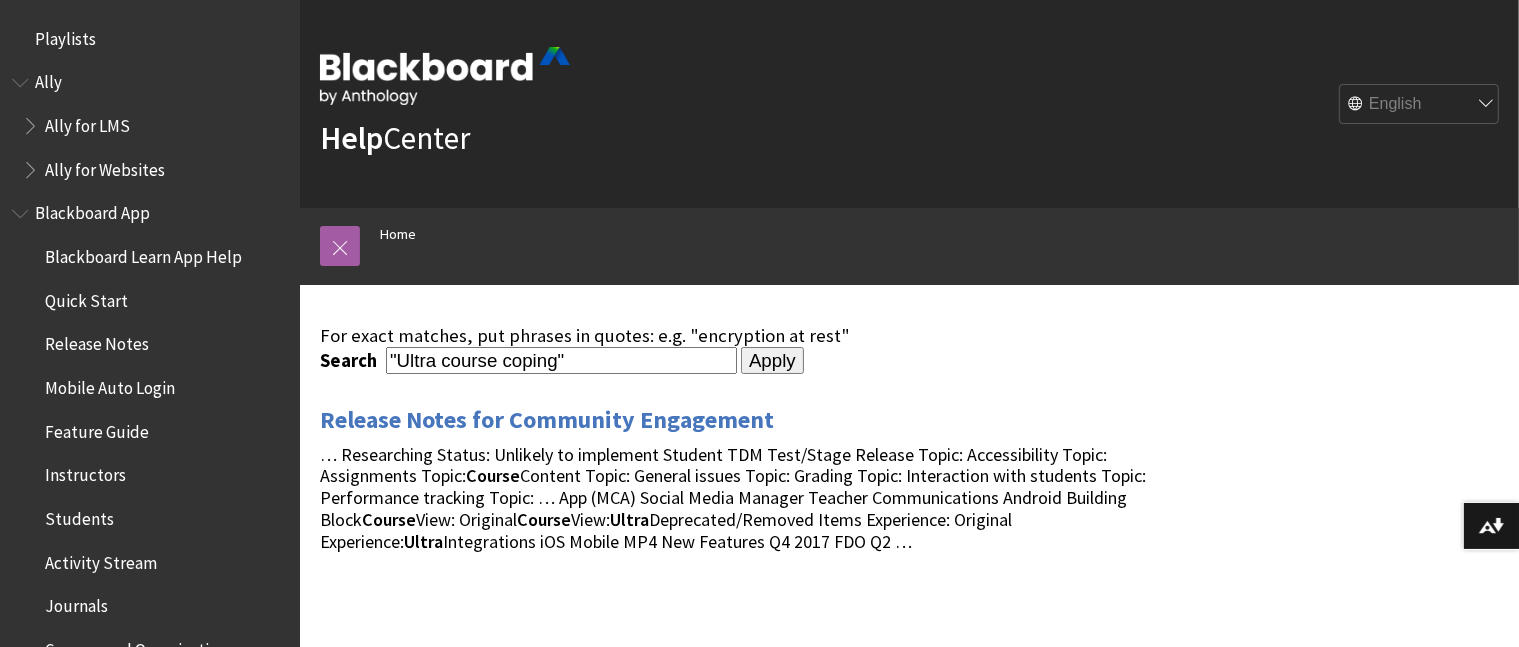 type on ""Ultra course coping"" 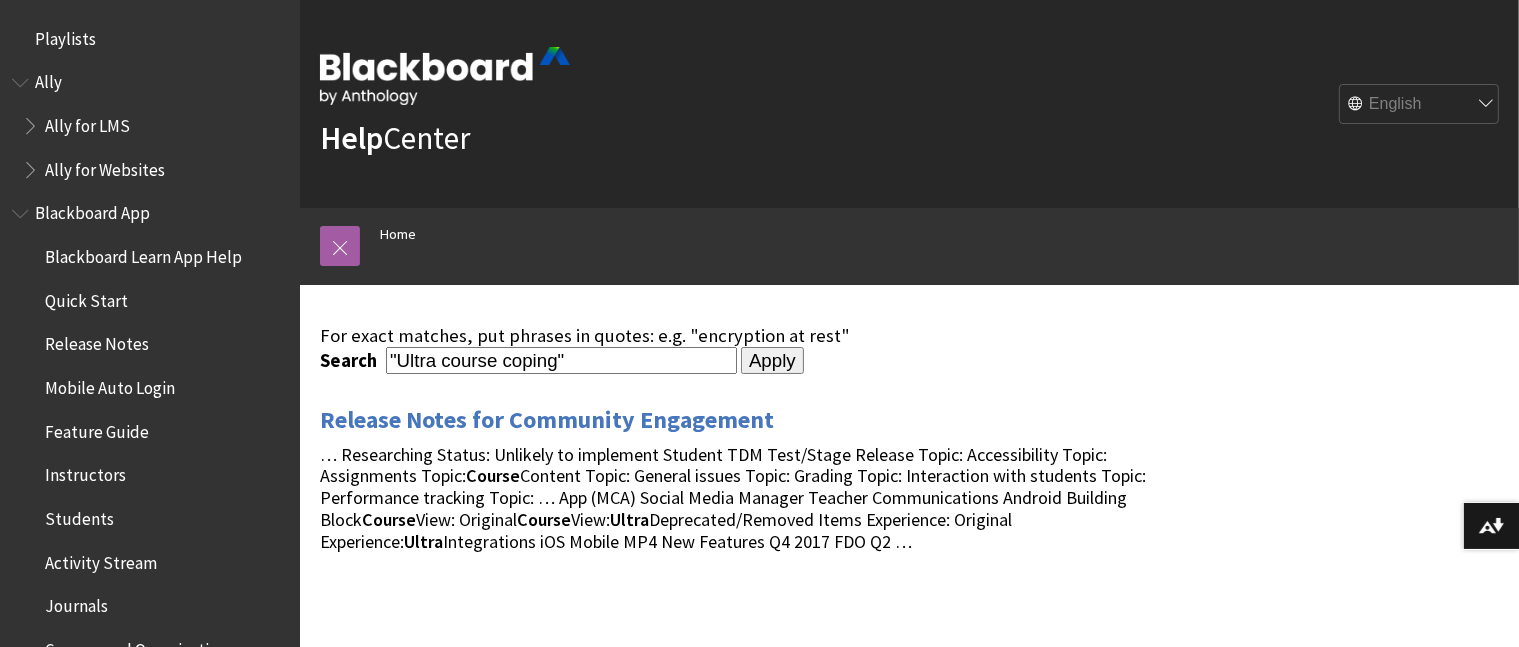 click on "Apply" at bounding box center (772, 361) 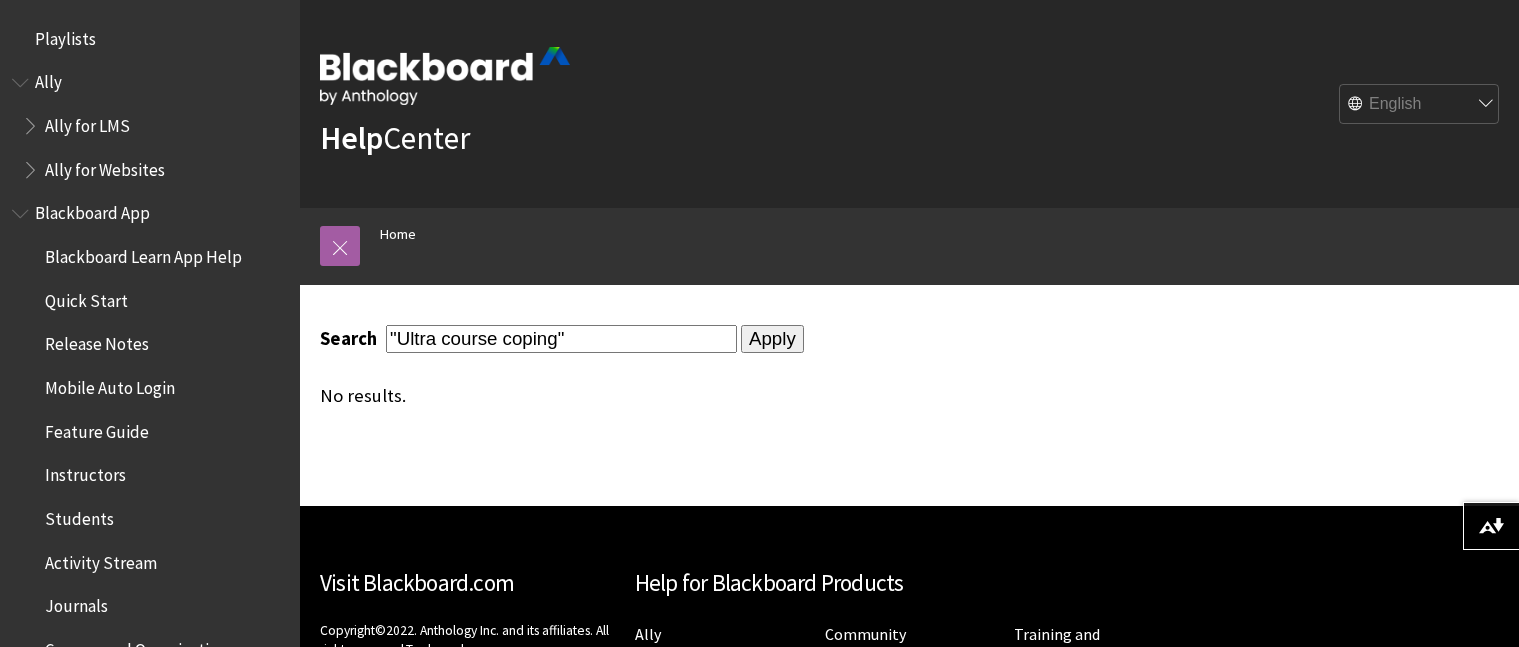 scroll, scrollTop: 0, scrollLeft: 0, axis: both 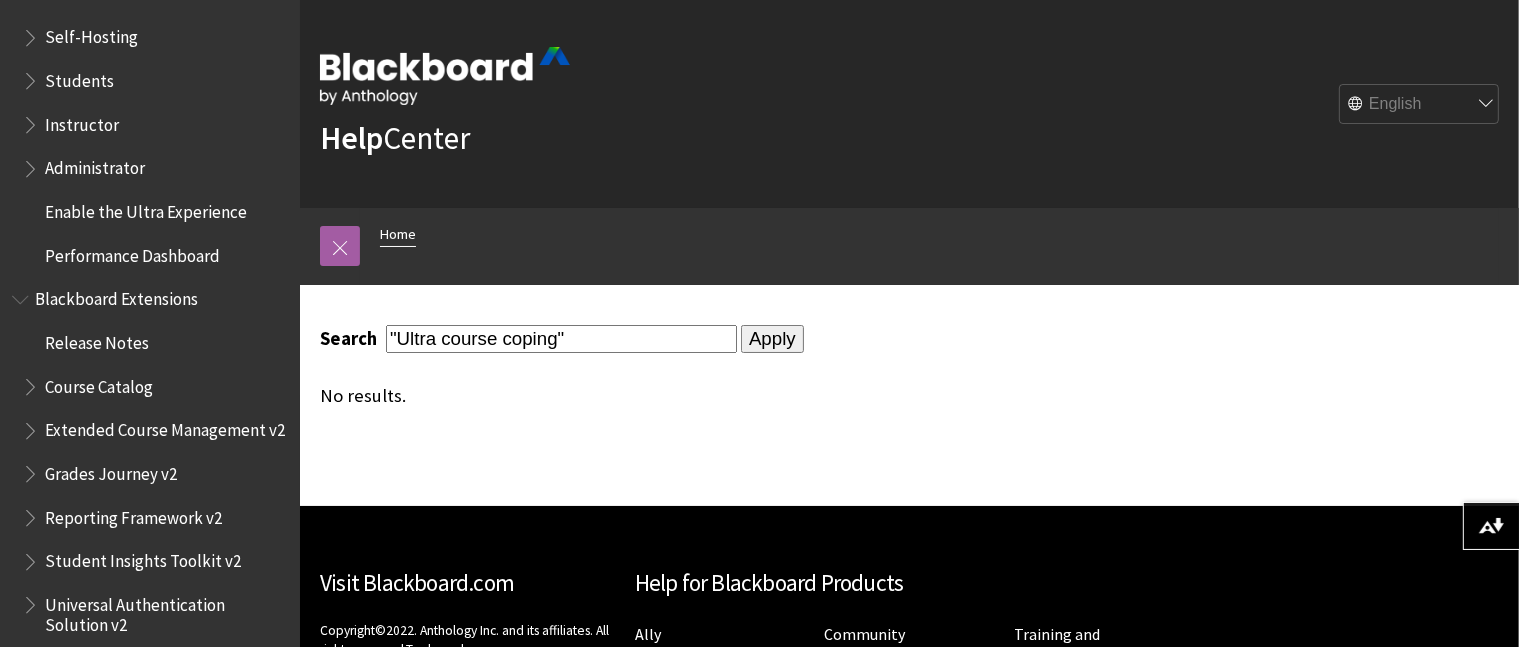 click on "Home" at bounding box center (398, 234) 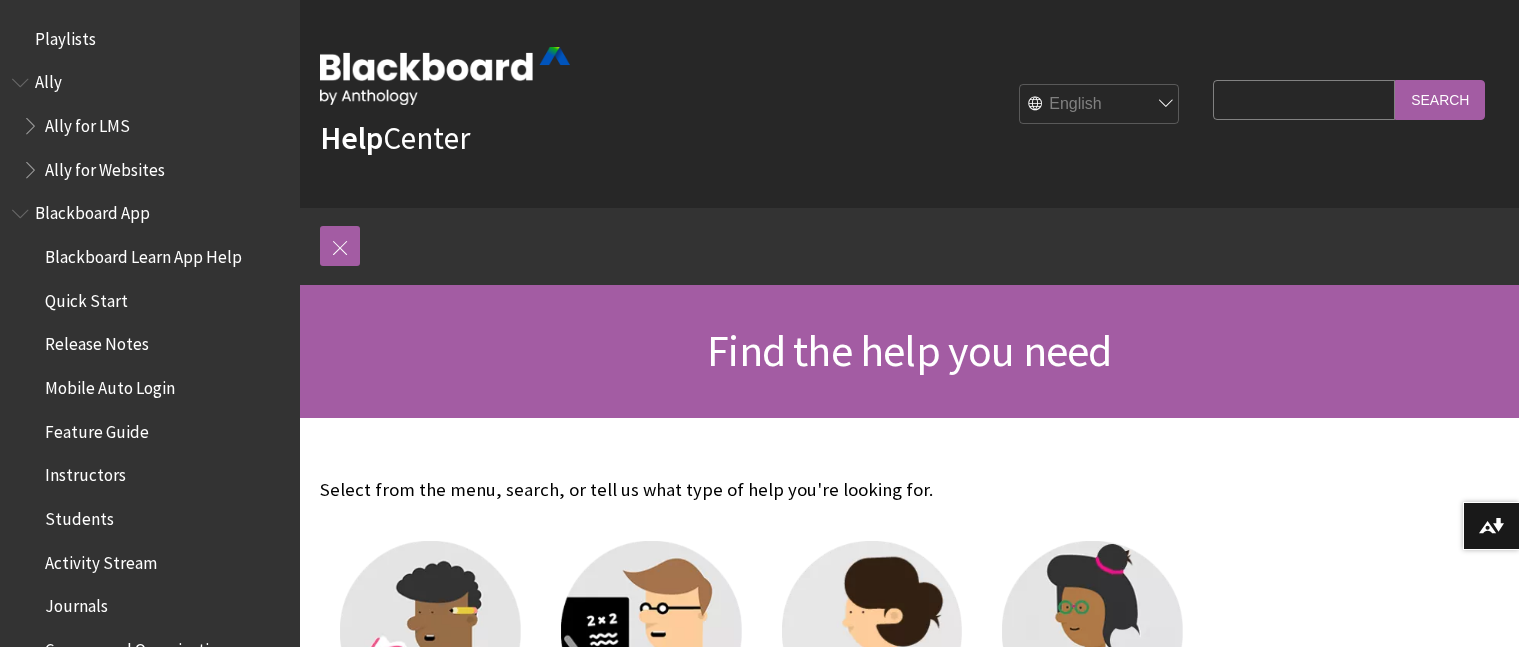 scroll, scrollTop: 0, scrollLeft: 0, axis: both 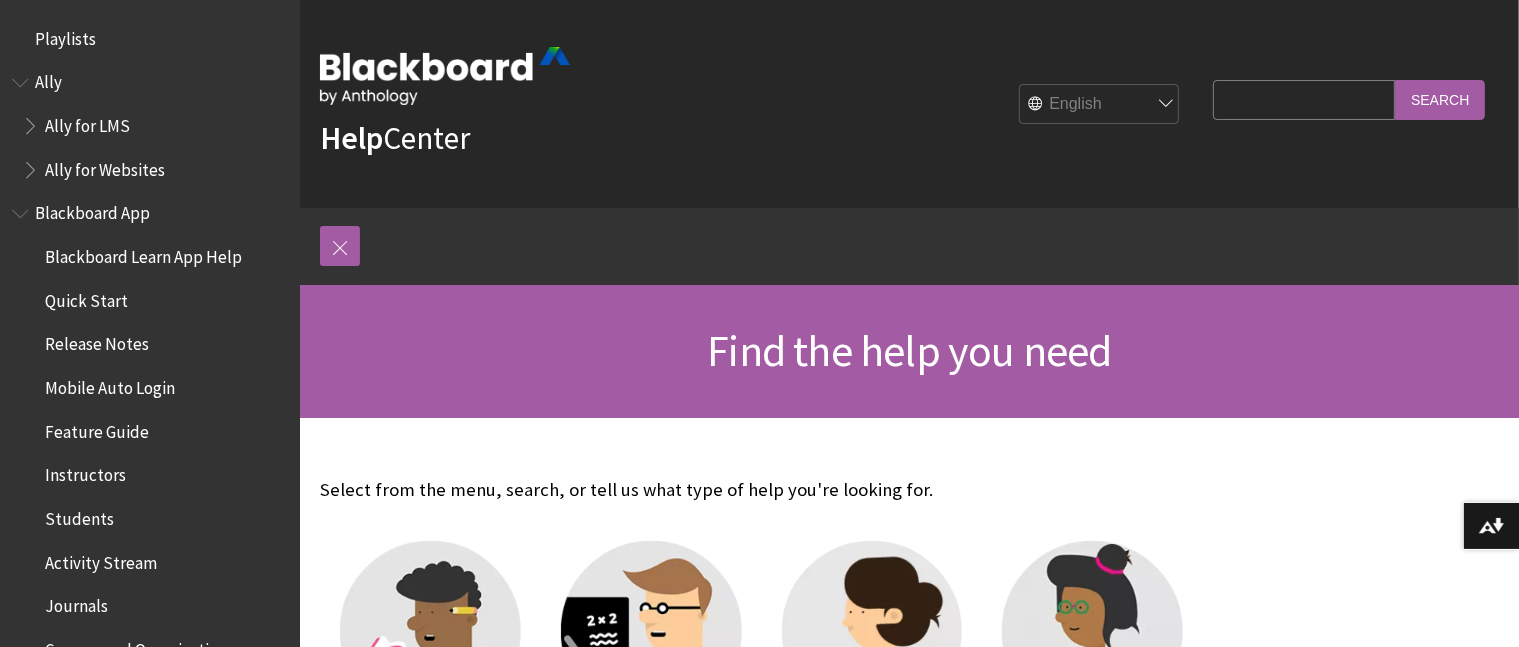 drag, startPoint x: 1518, startPoint y: 120, endPoint x: 1512, endPoint y: 153, distance: 33.54102 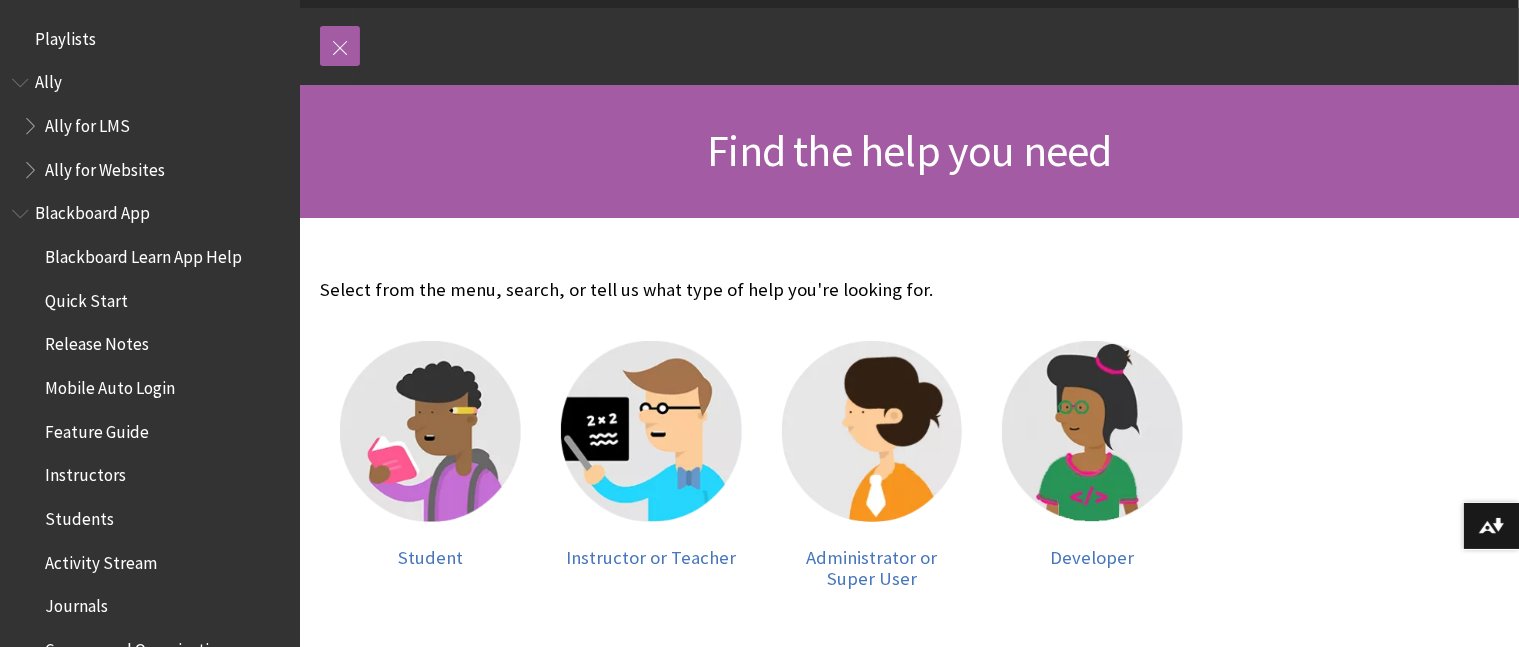 scroll, scrollTop: 198, scrollLeft: 0, axis: vertical 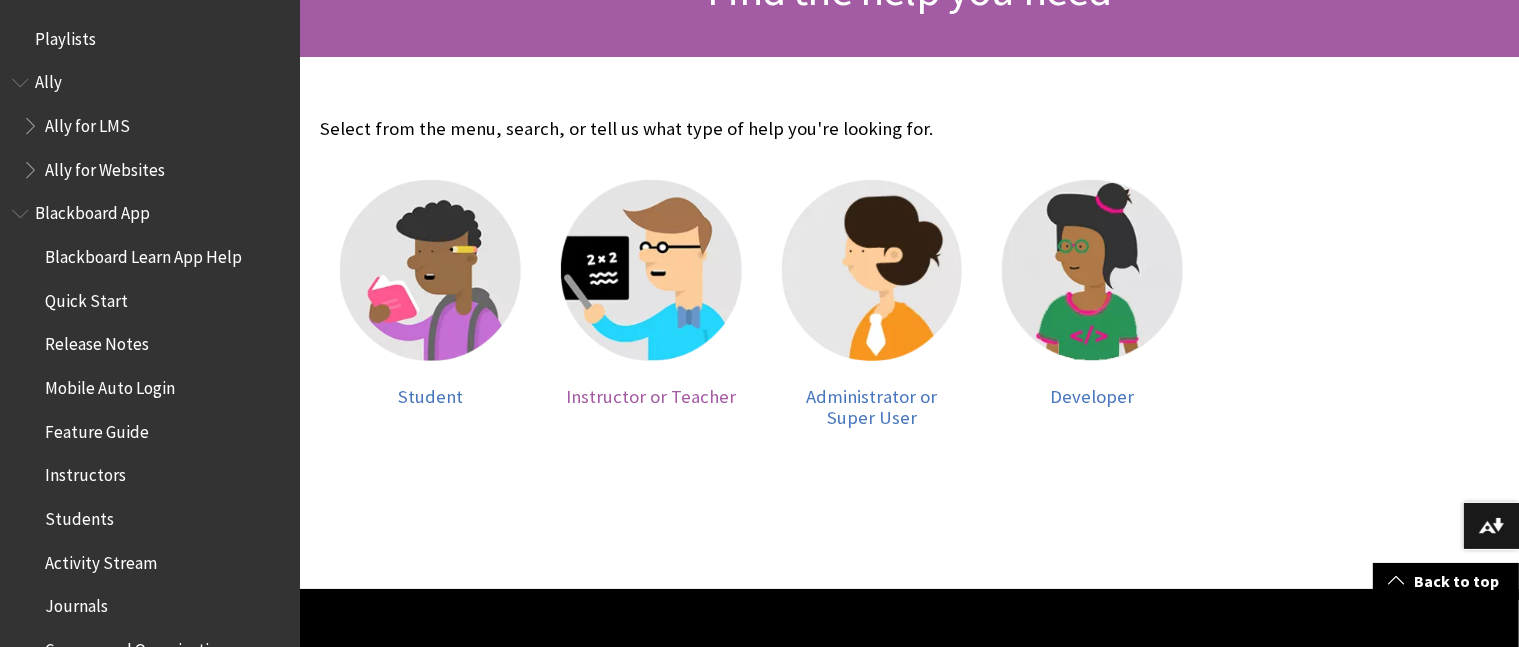 click at bounding box center [651, 270] 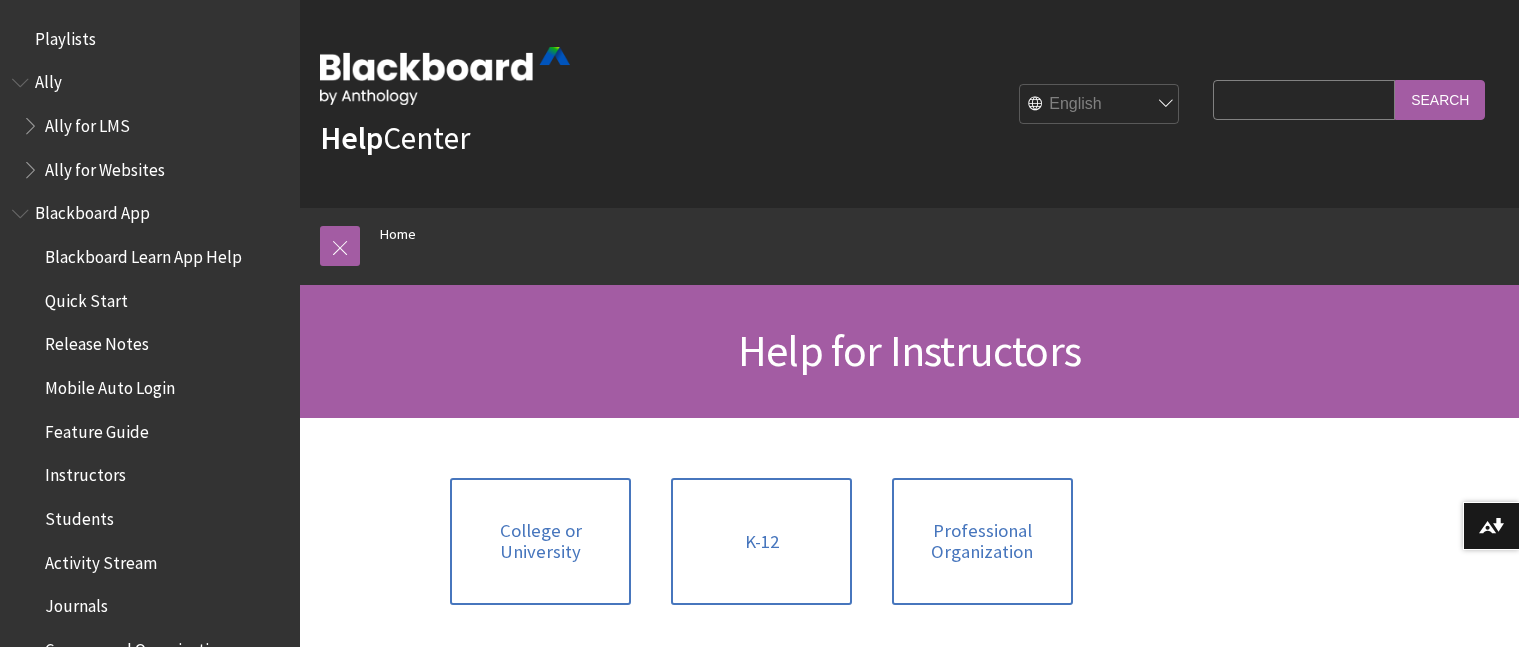 scroll, scrollTop: 0, scrollLeft: 0, axis: both 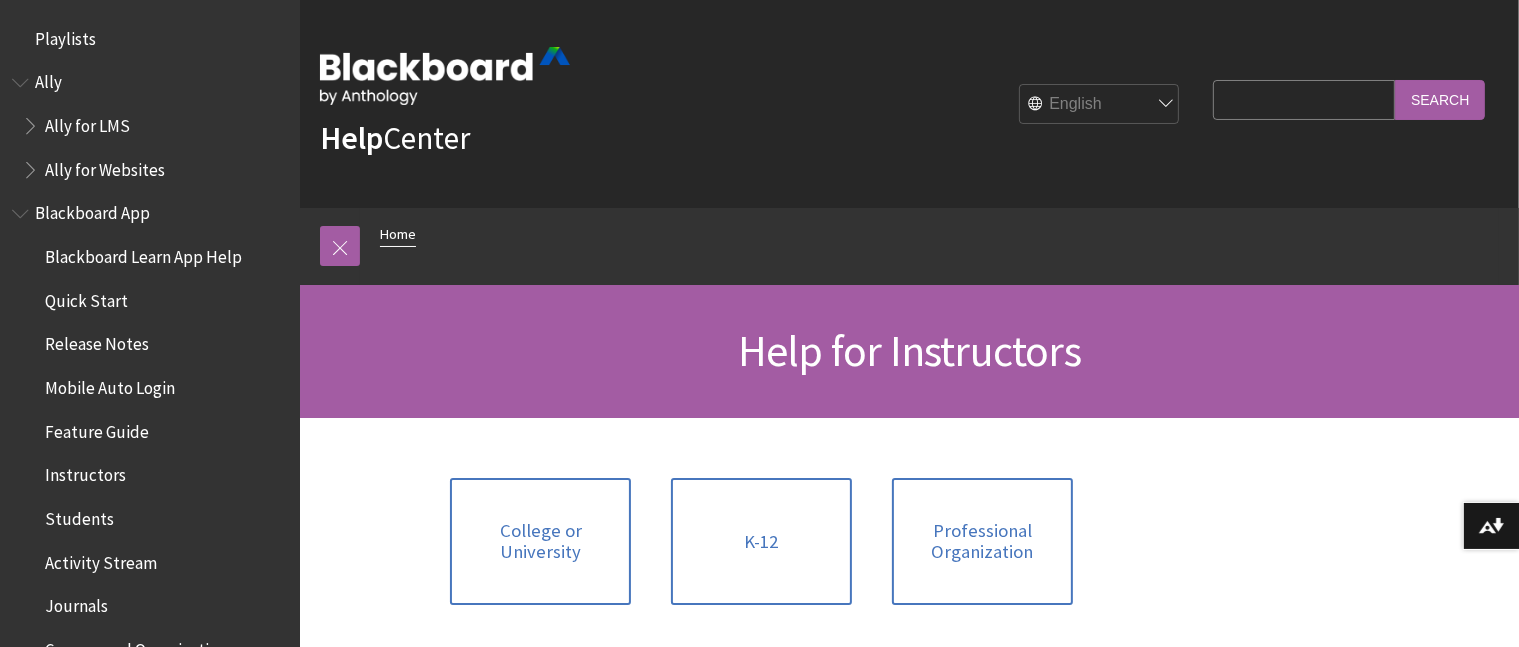 click on "Home" at bounding box center (398, 234) 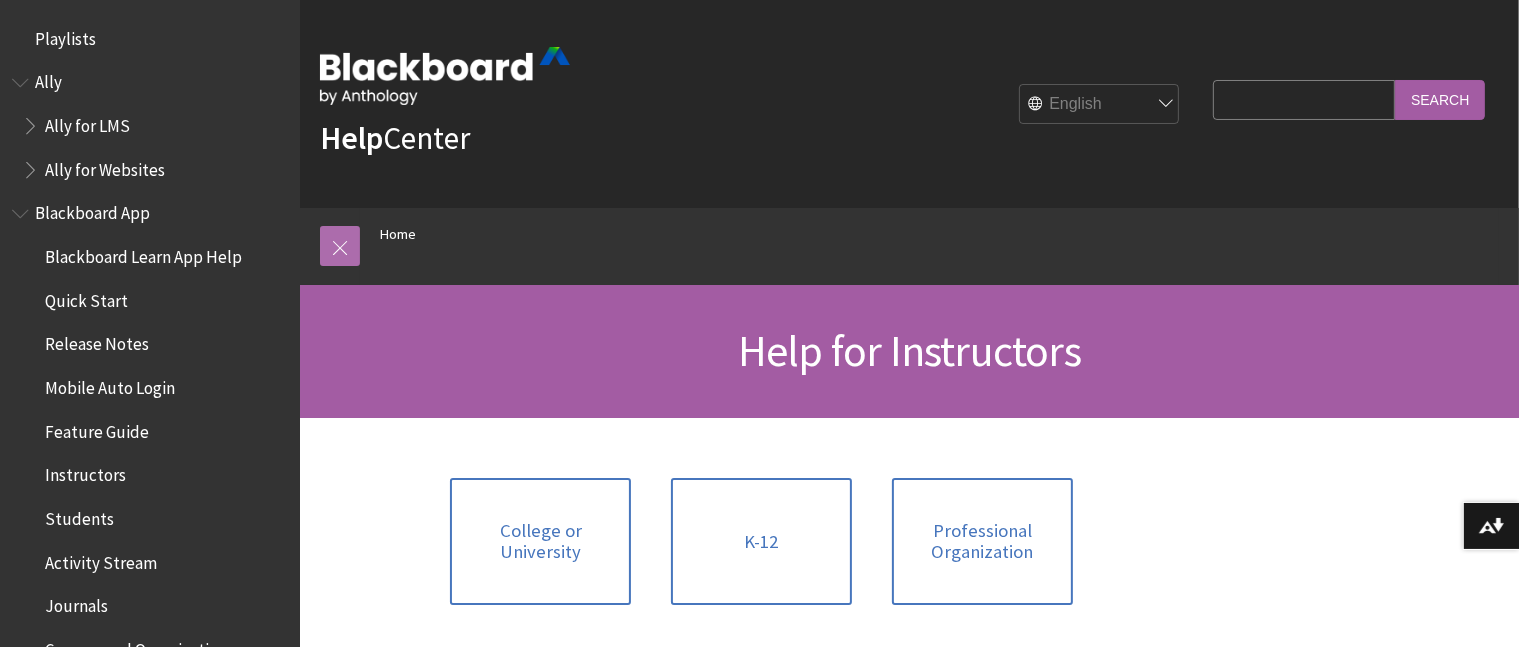 click at bounding box center (340, 246) 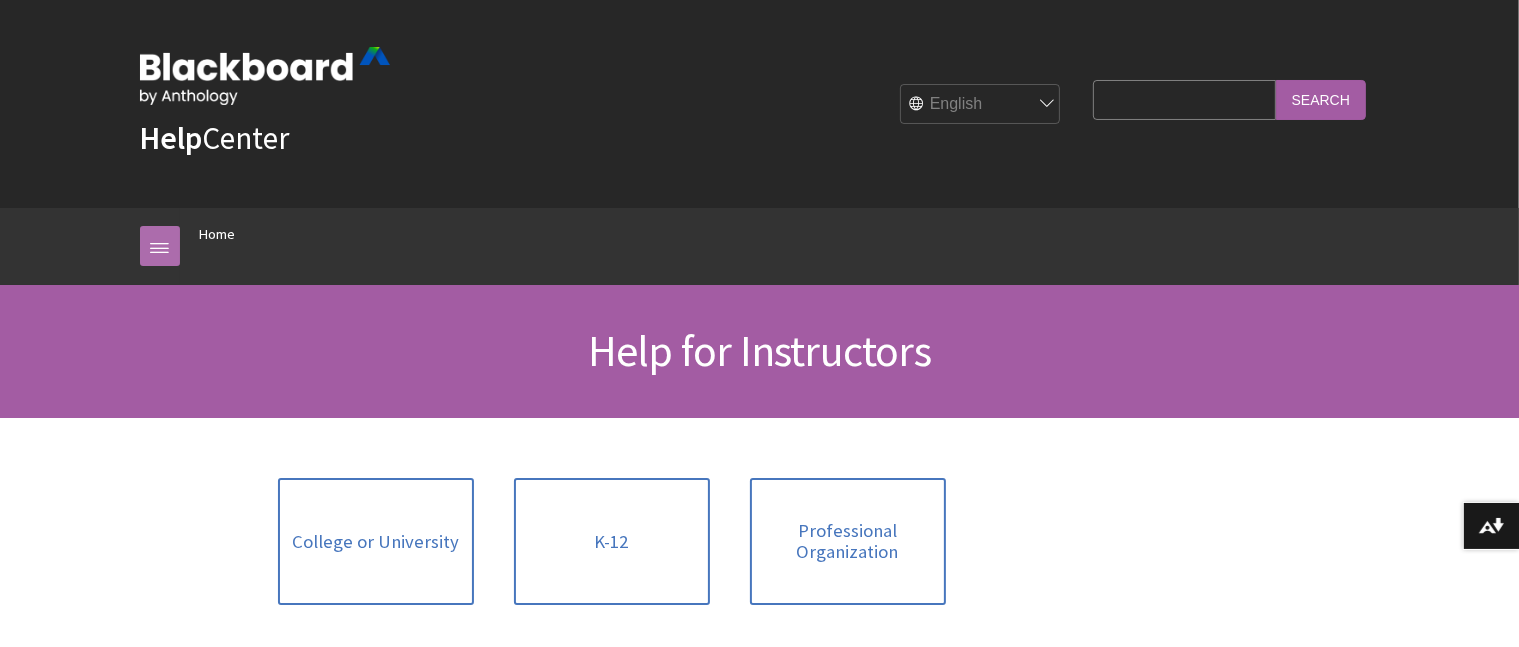 click at bounding box center (160, 246) 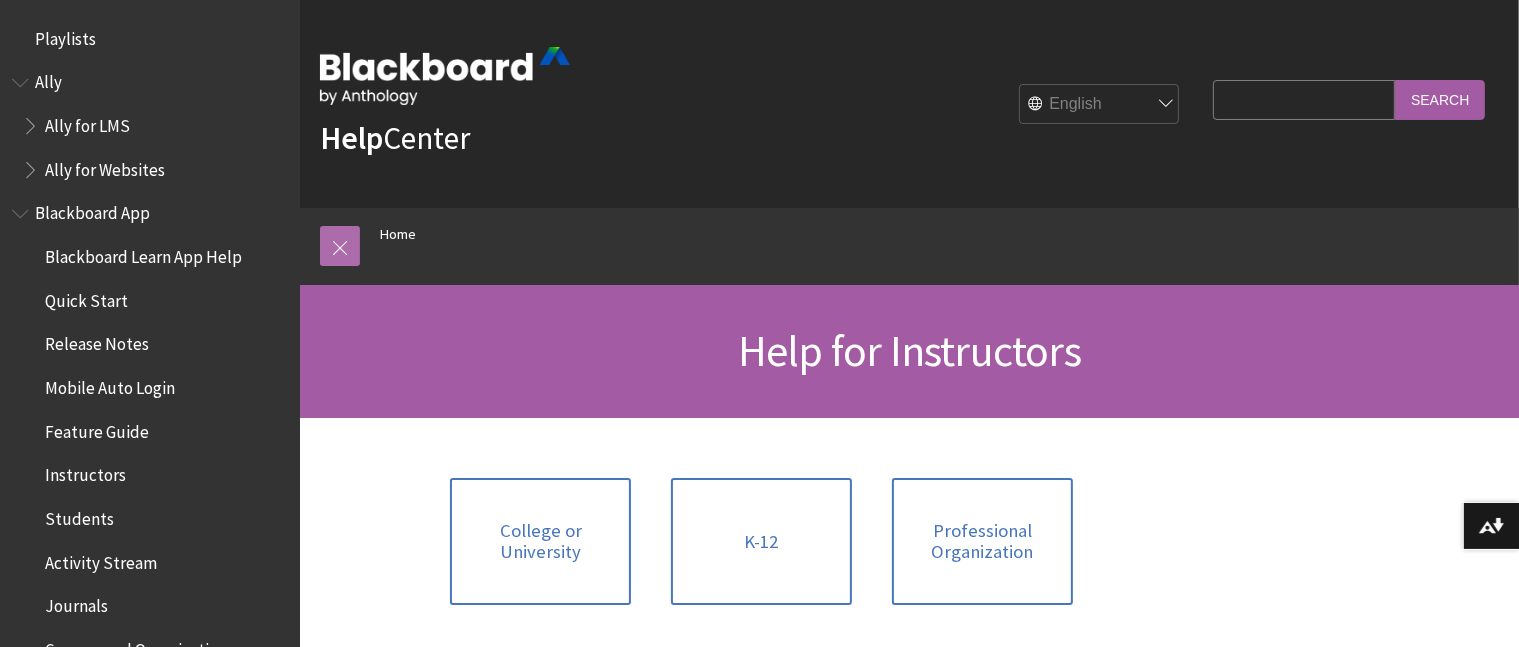 click at bounding box center [340, 246] 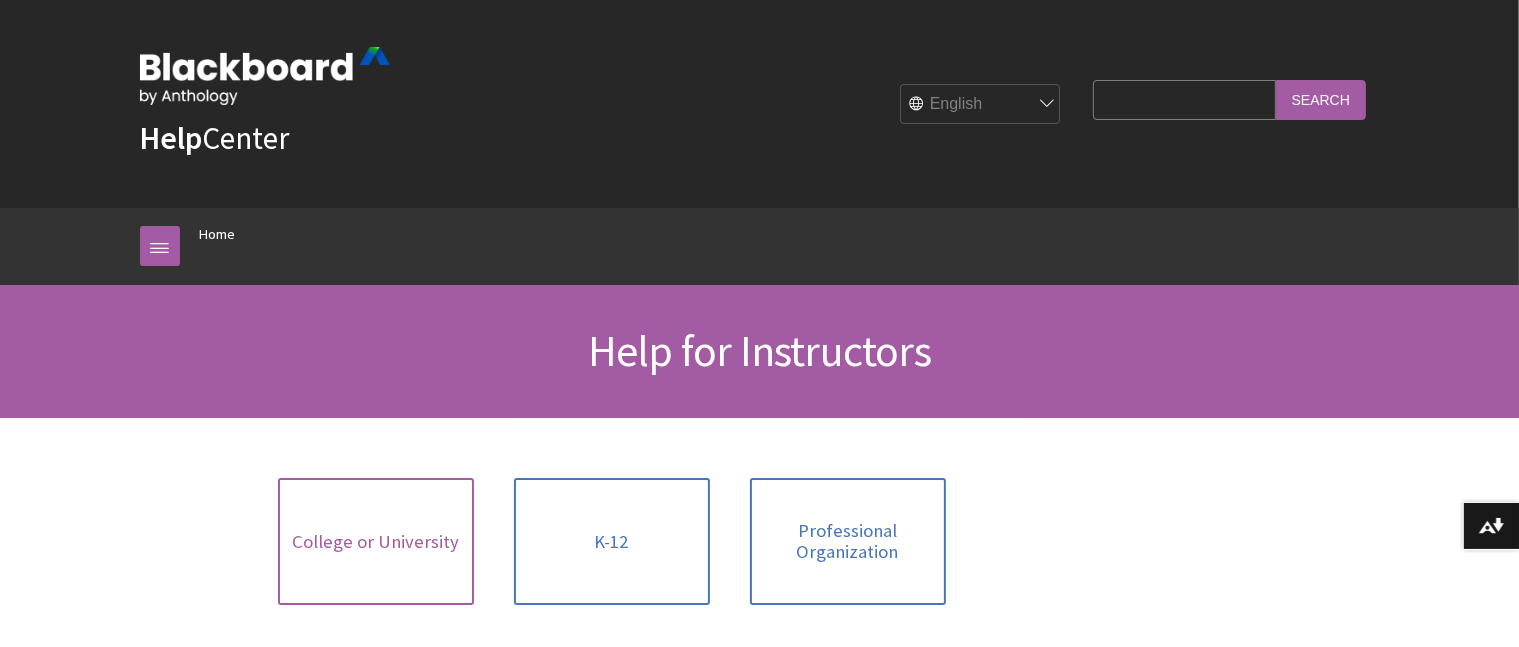 click on "College or University" at bounding box center (375, 542) 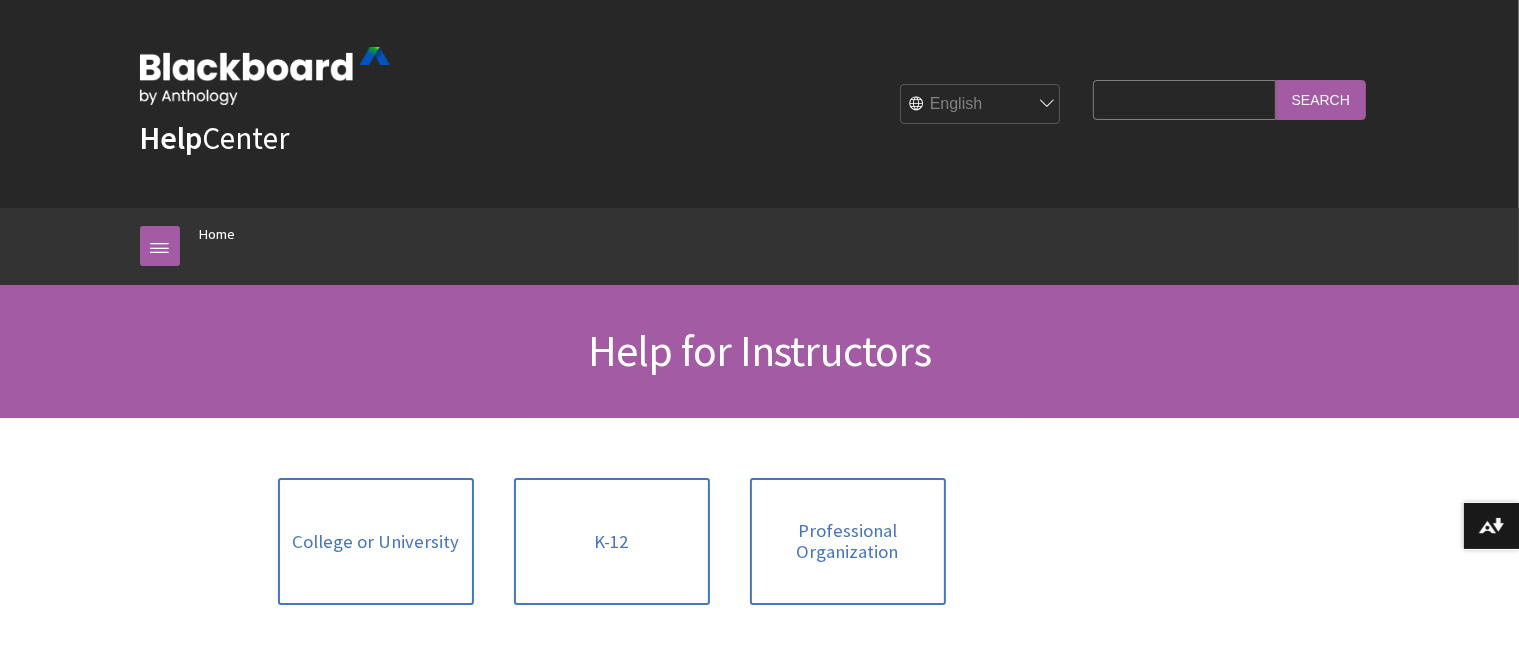 click on "Search Query" at bounding box center (1184, 99) 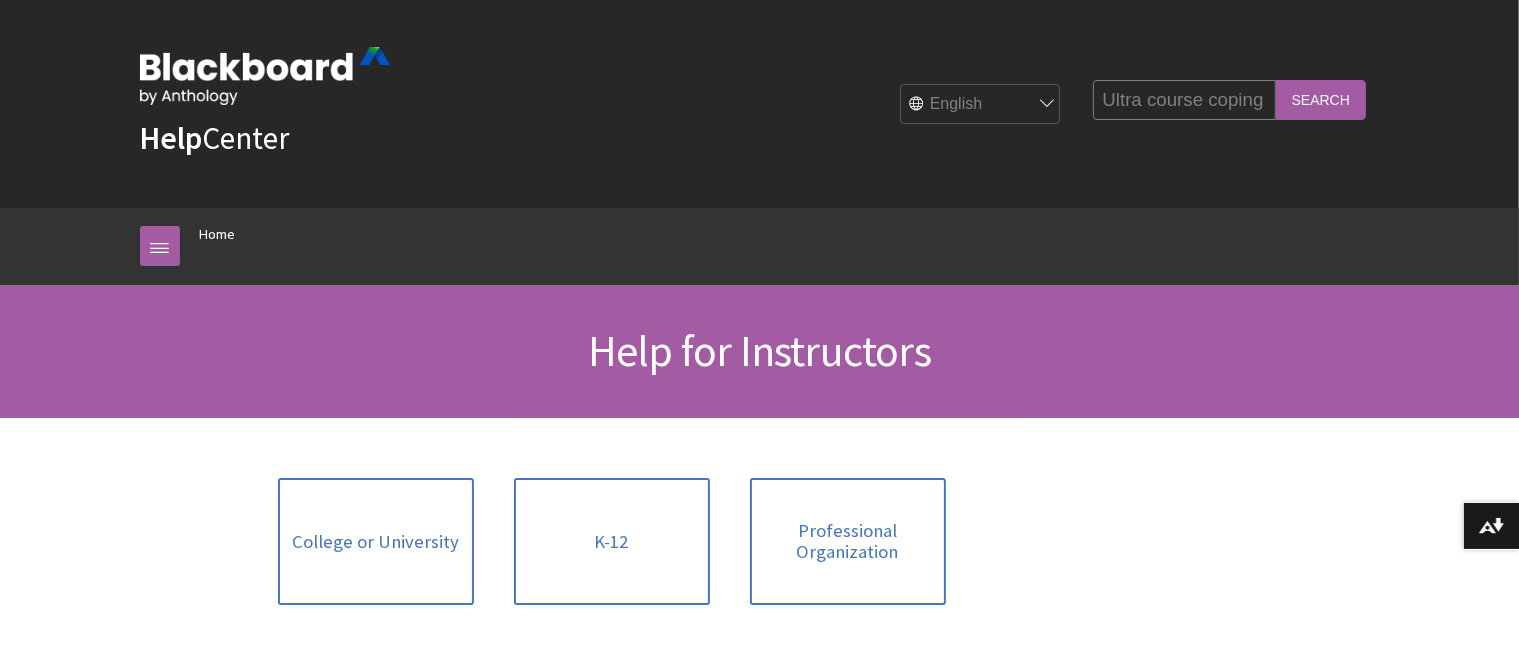 click on "Search" at bounding box center (1321, 99) 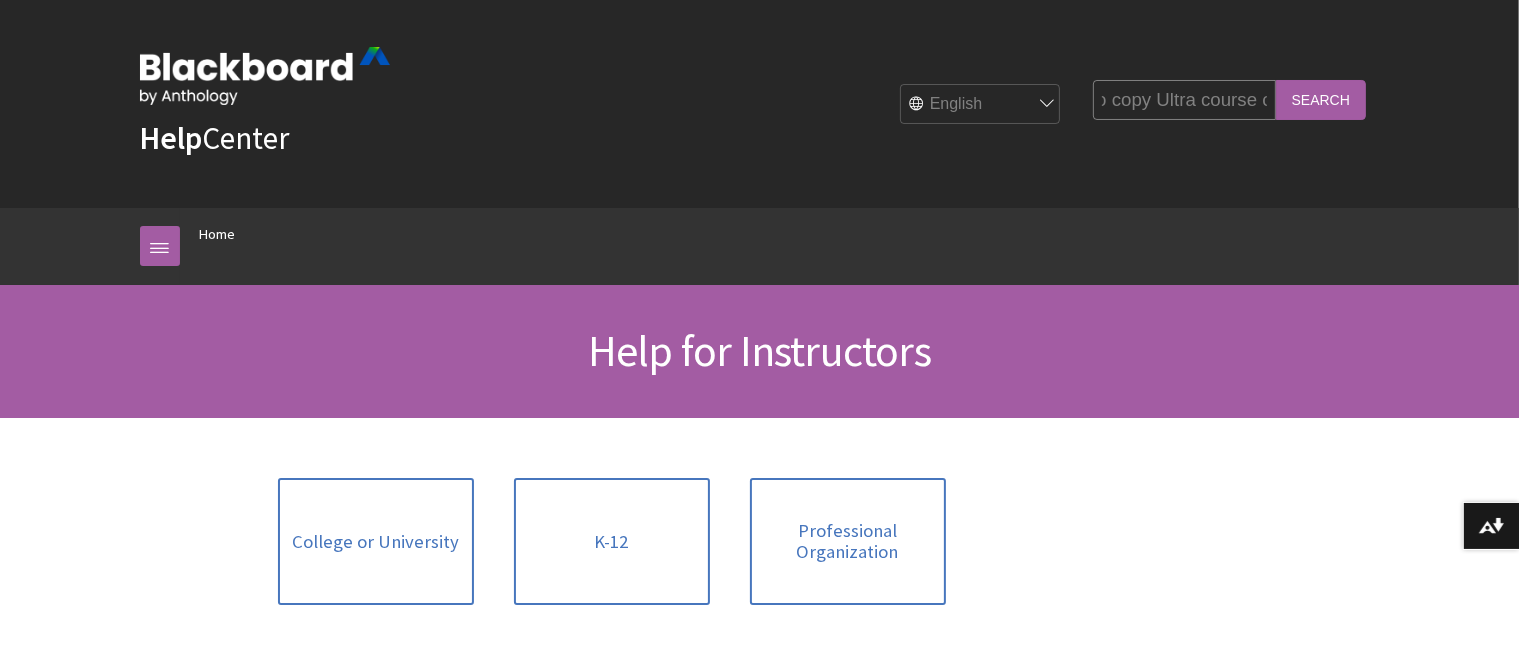 scroll, scrollTop: 0, scrollLeft: 64, axis: horizontal 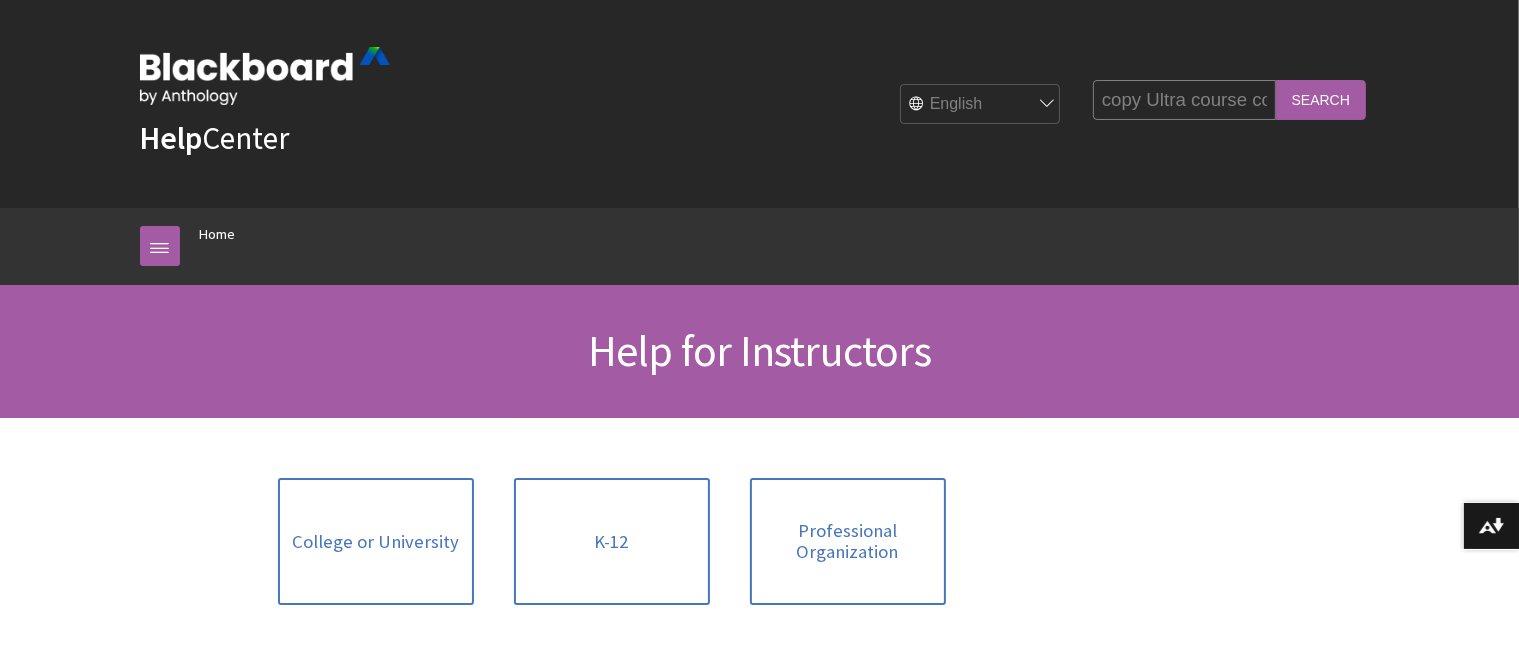 click on "How to copy Ultra course coping" at bounding box center (1184, 99) 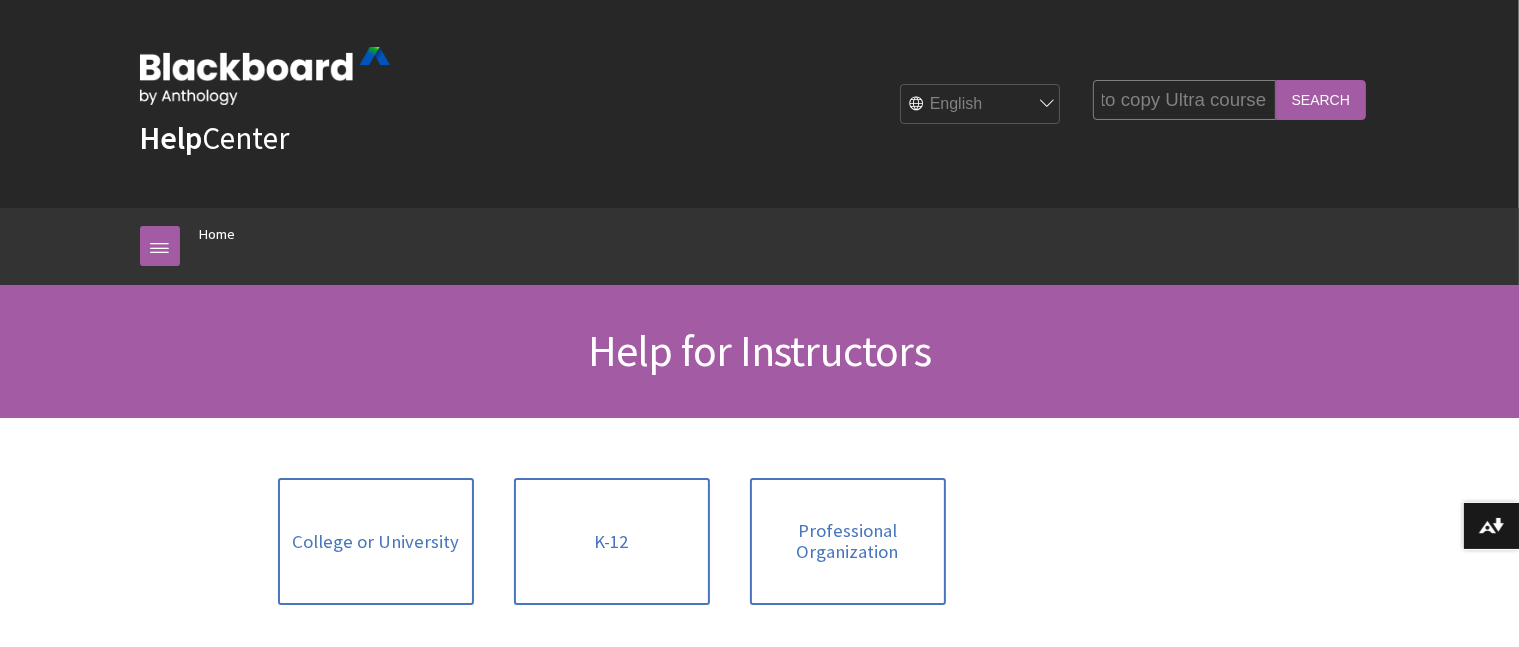 scroll, scrollTop: 0, scrollLeft: 44, axis: horizontal 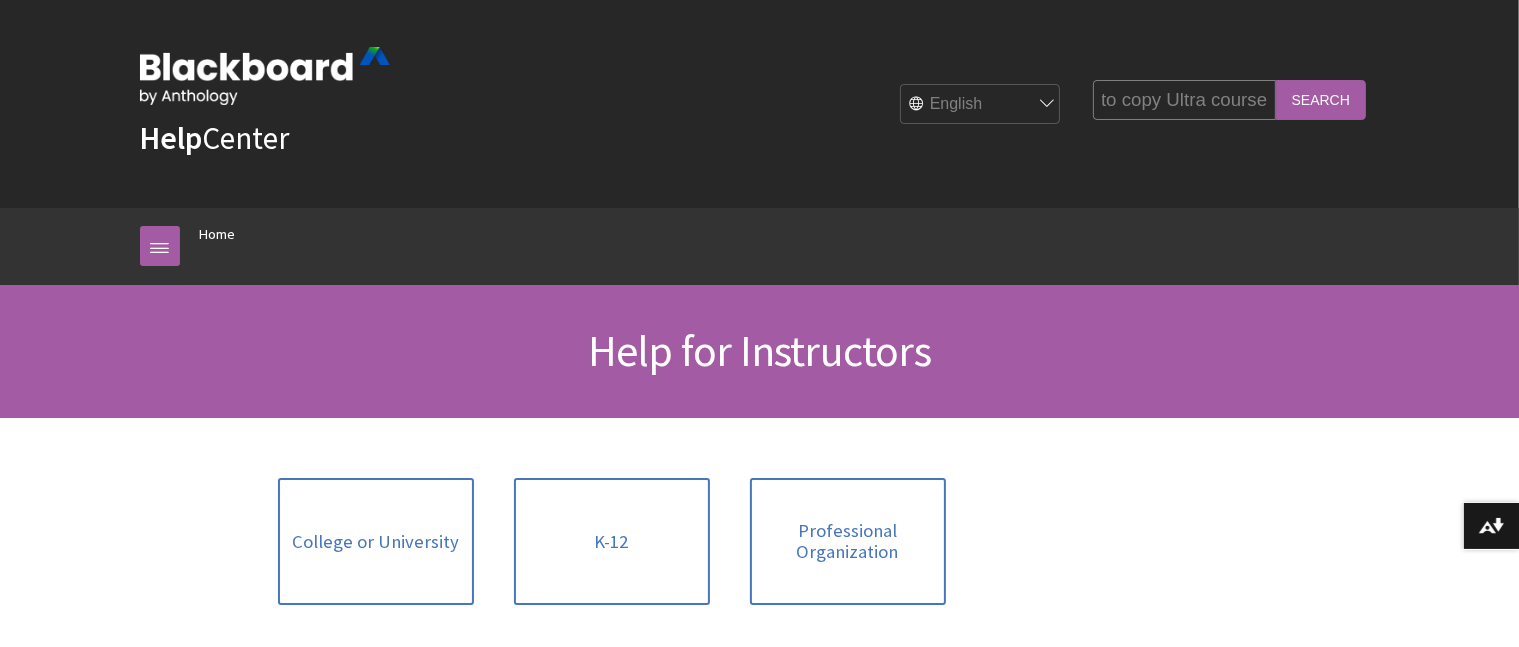 type on "How to copy Ultra course" 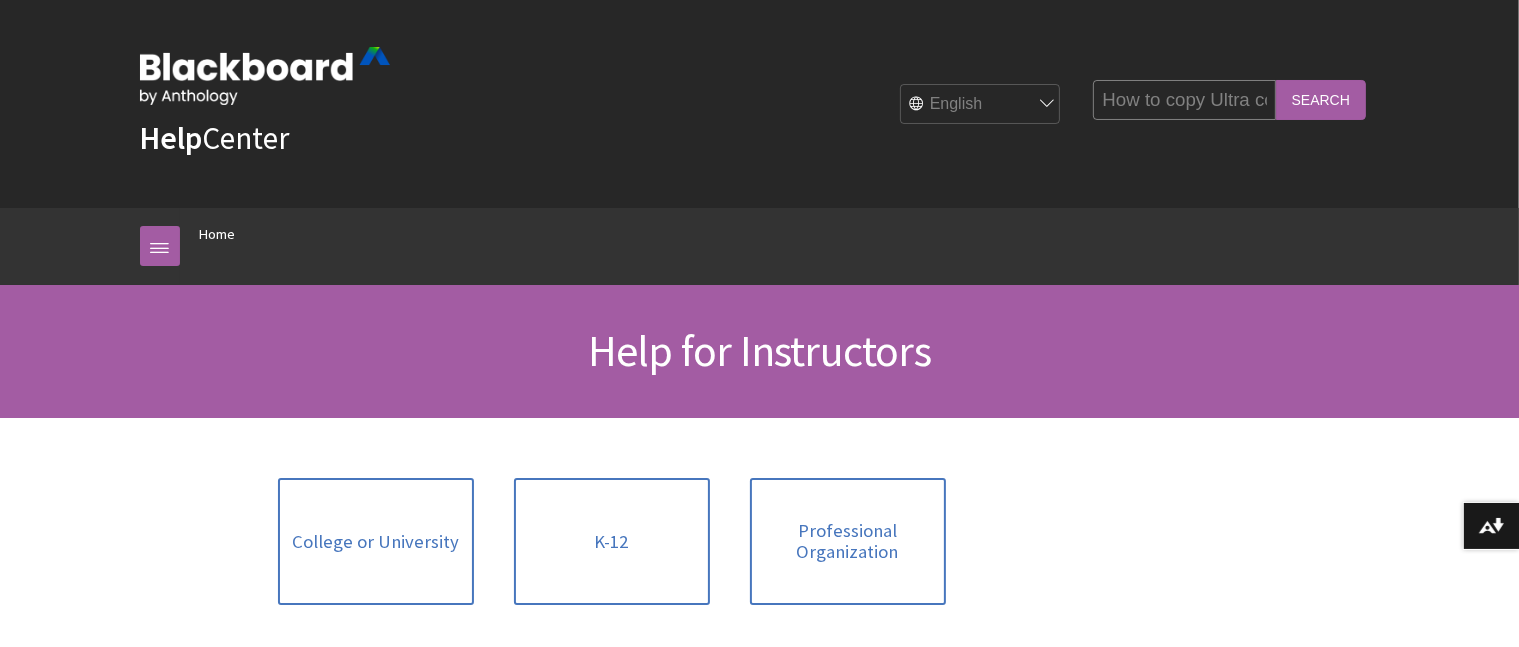 click on "Search" at bounding box center [1321, 99] 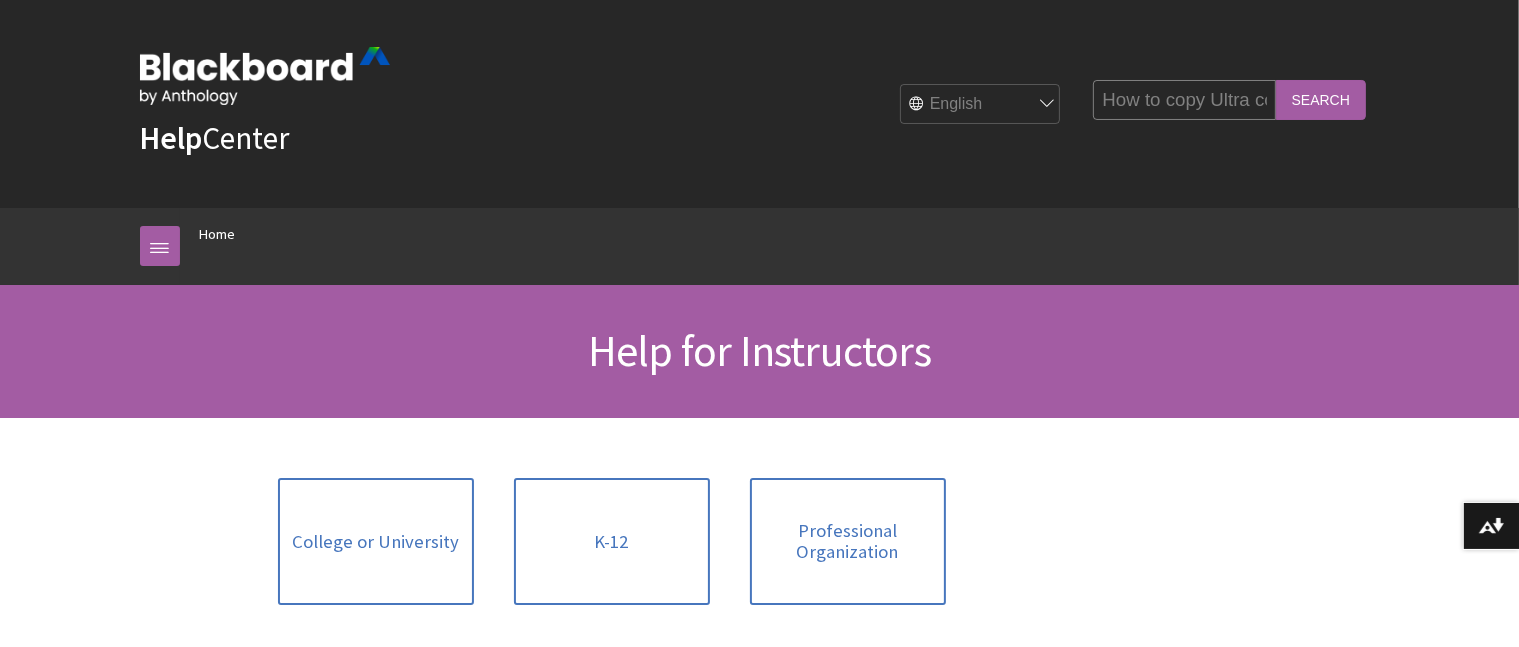 click on "Search" at bounding box center (1321, 99) 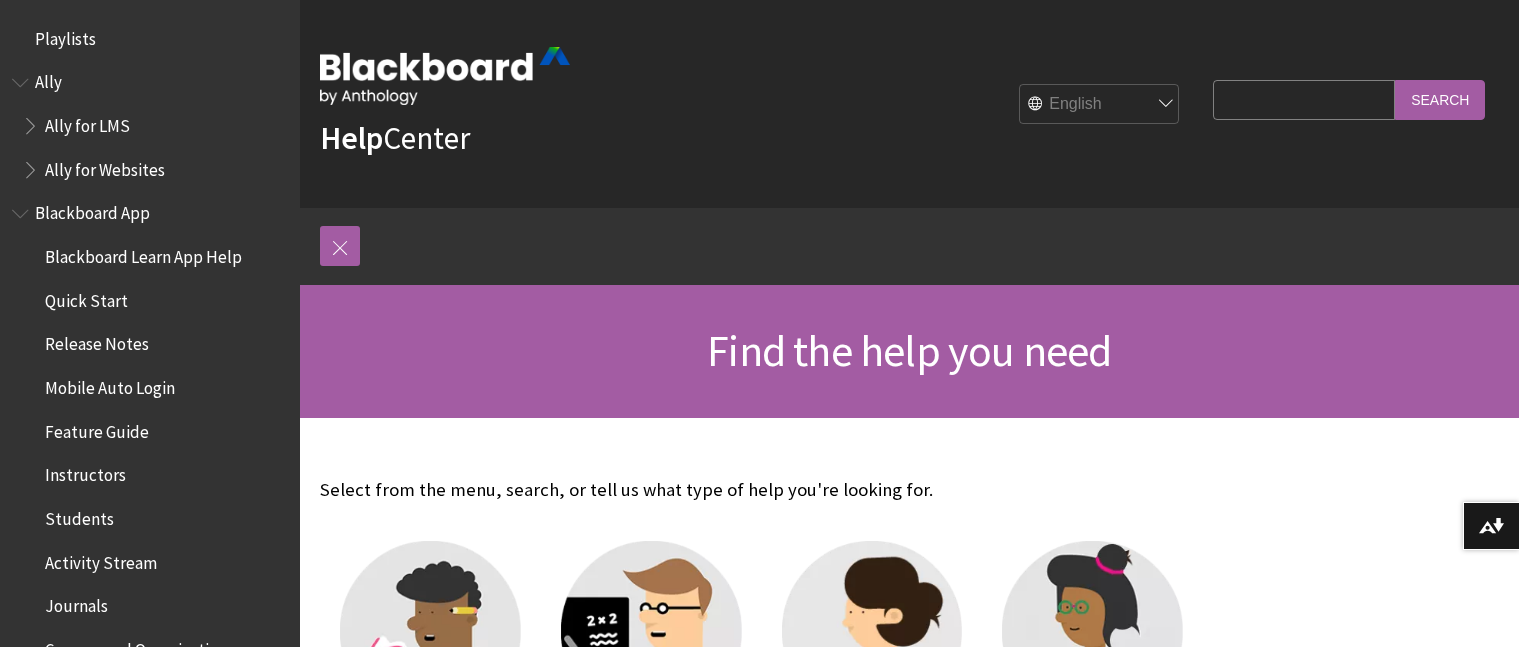 scroll, scrollTop: 0, scrollLeft: 0, axis: both 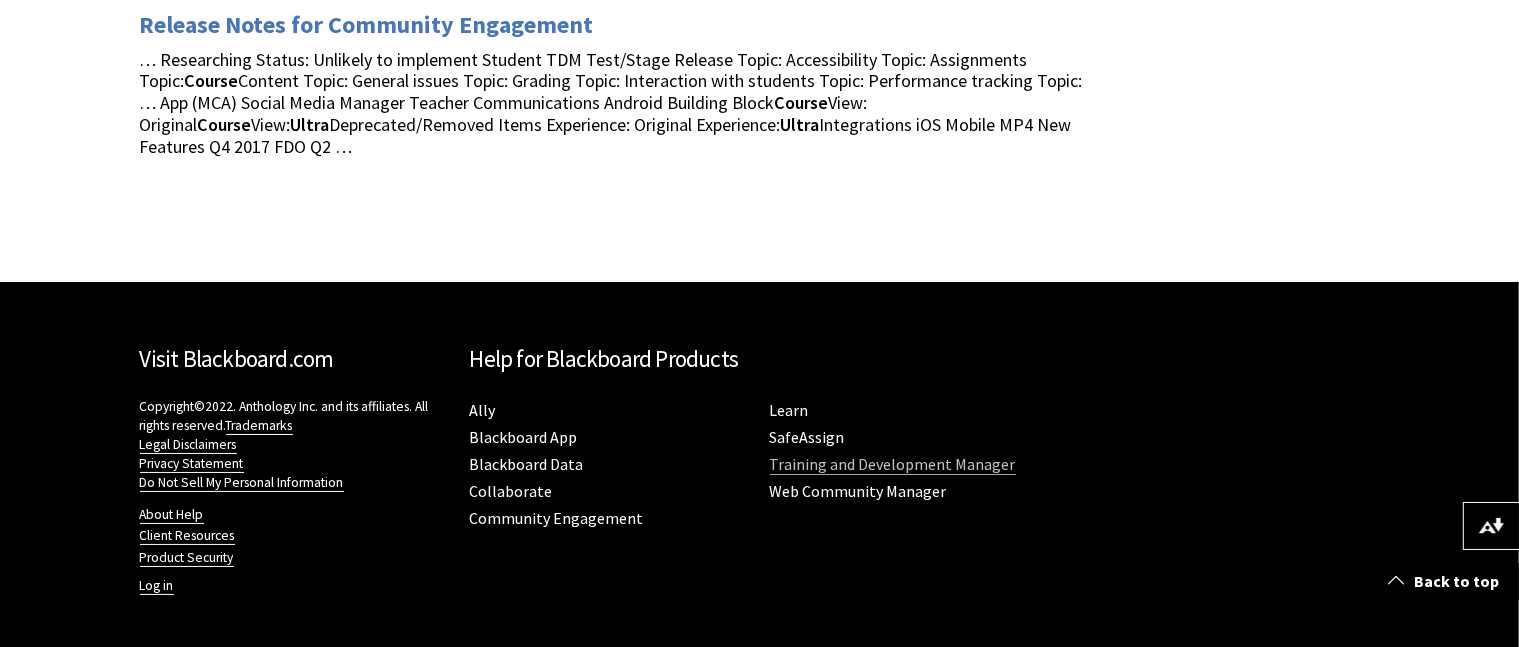 click on "Training and Development Manager" at bounding box center [893, 464] 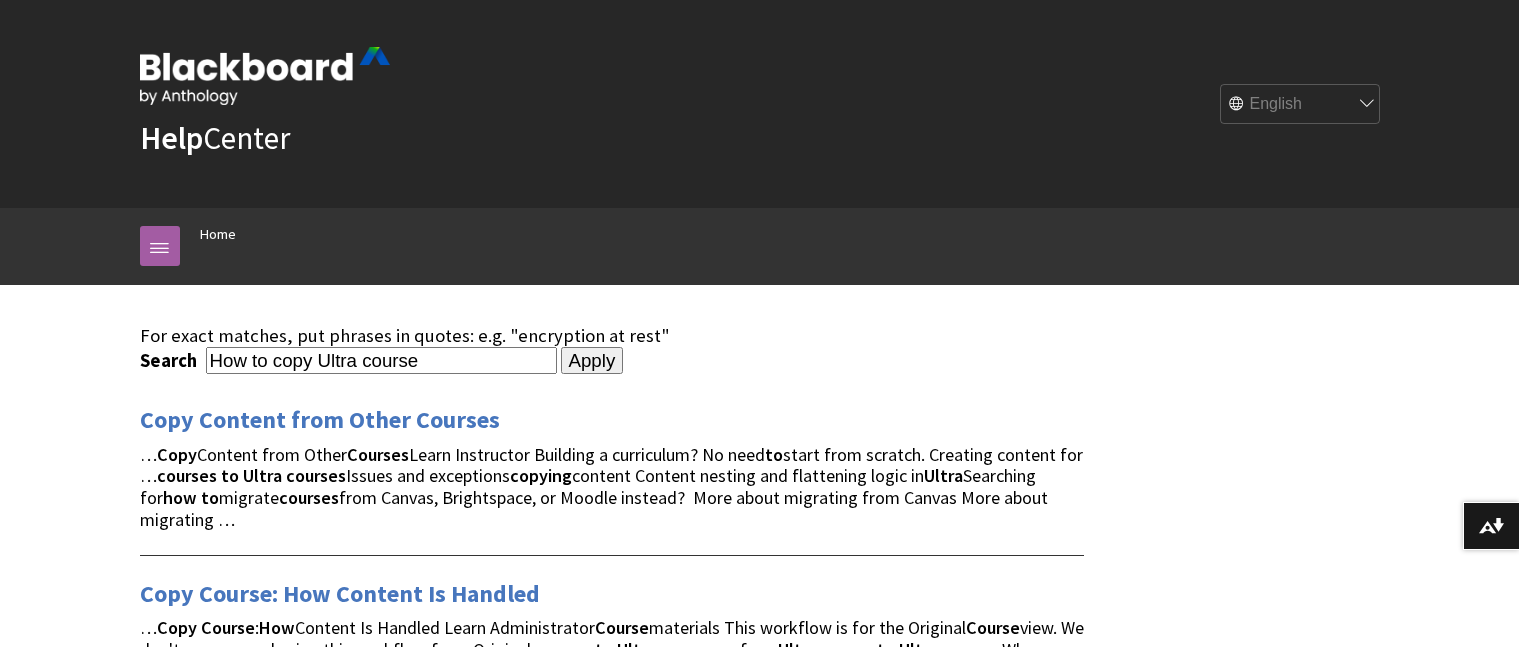 scroll, scrollTop: 0, scrollLeft: 0, axis: both 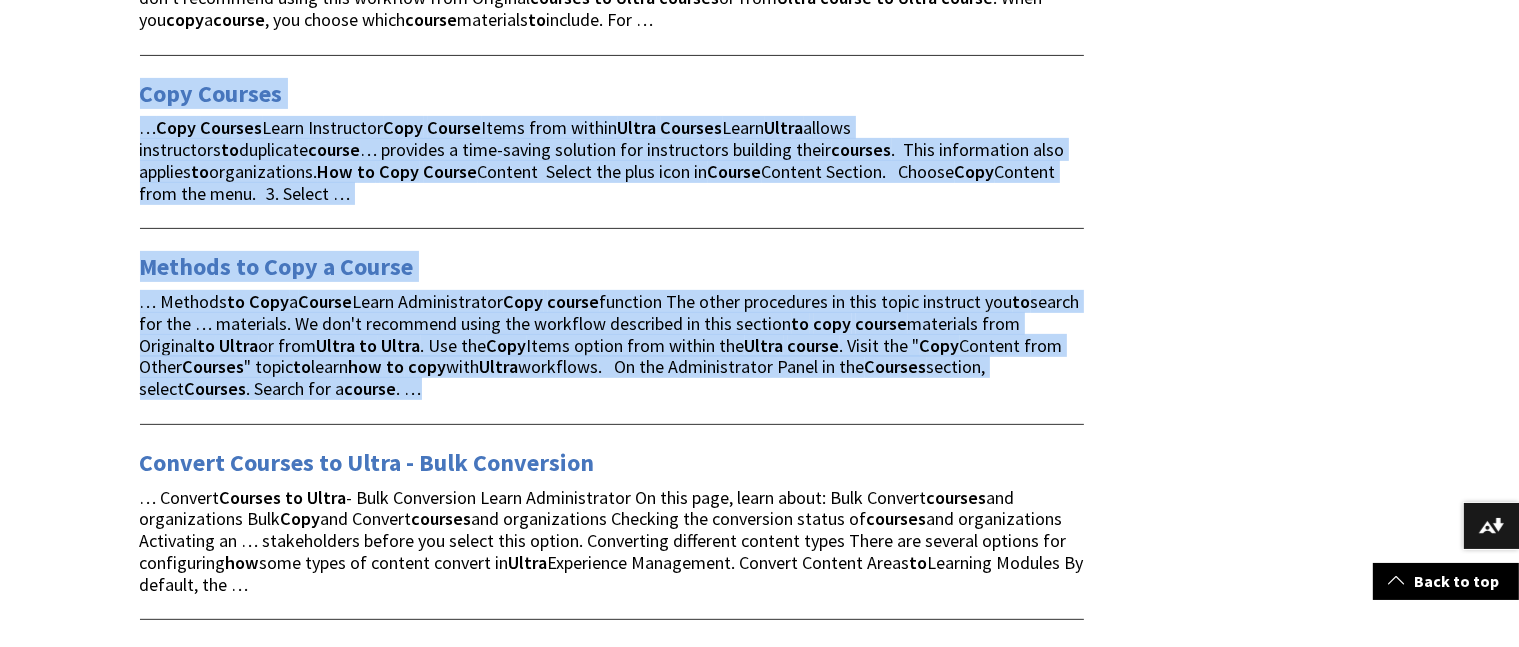 drag, startPoint x: 144, startPoint y: 51, endPoint x: 986, endPoint y: 376, distance: 902.54584 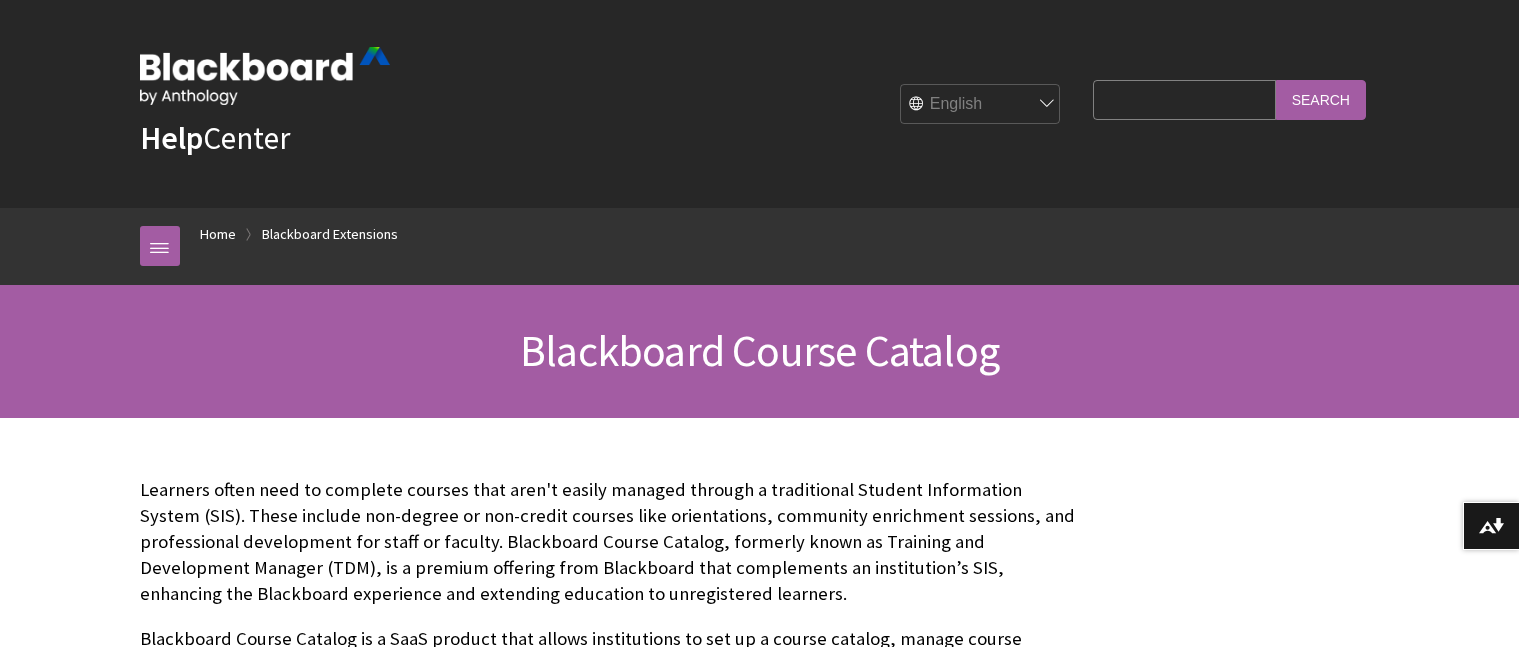 scroll, scrollTop: 0, scrollLeft: 0, axis: both 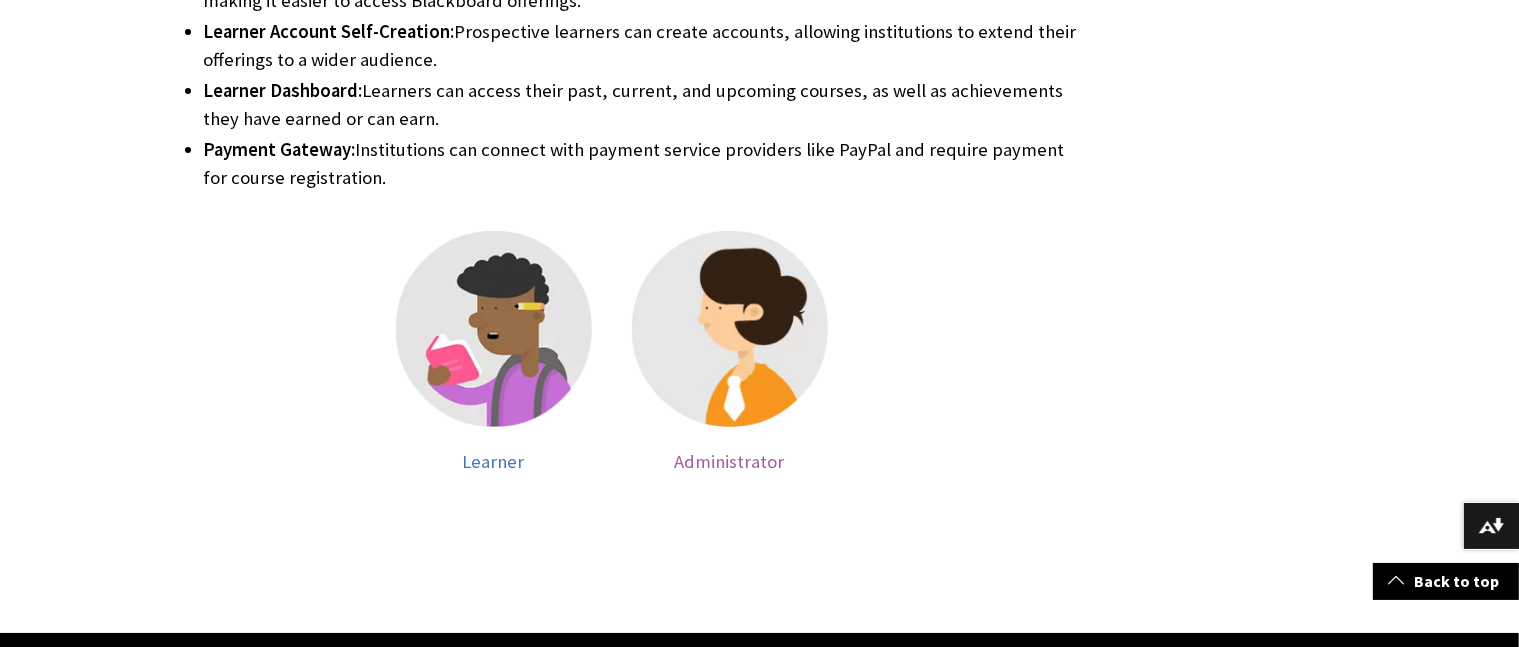 click at bounding box center [730, 329] 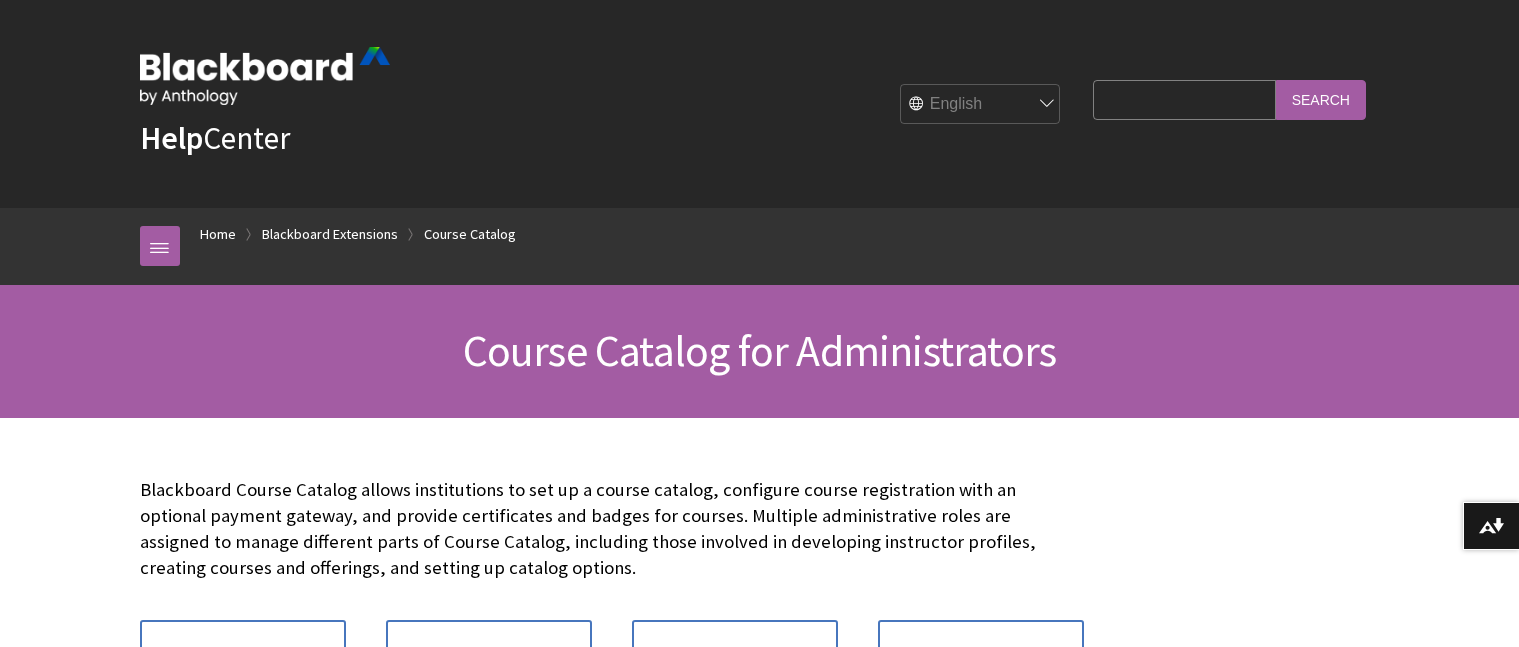 scroll, scrollTop: 0, scrollLeft: 0, axis: both 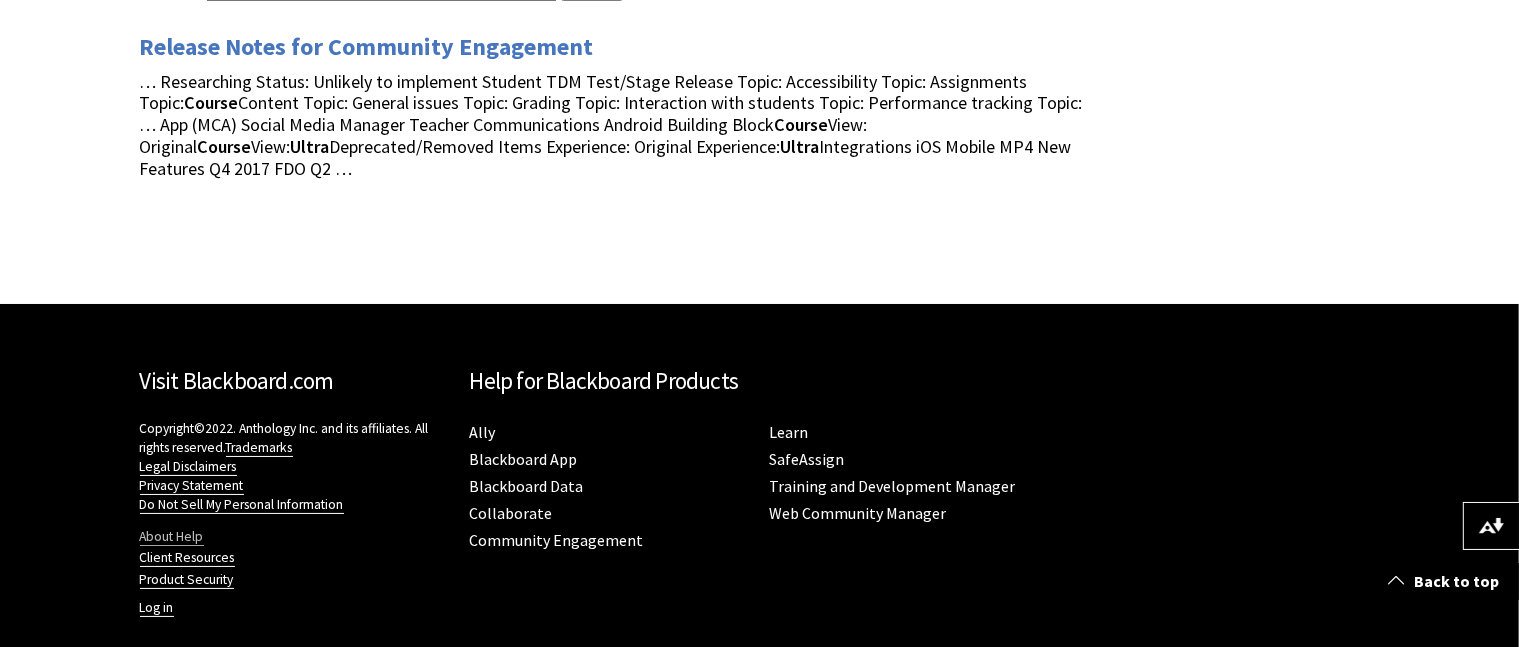 click on "About Help" at bounding box center [172, 537] 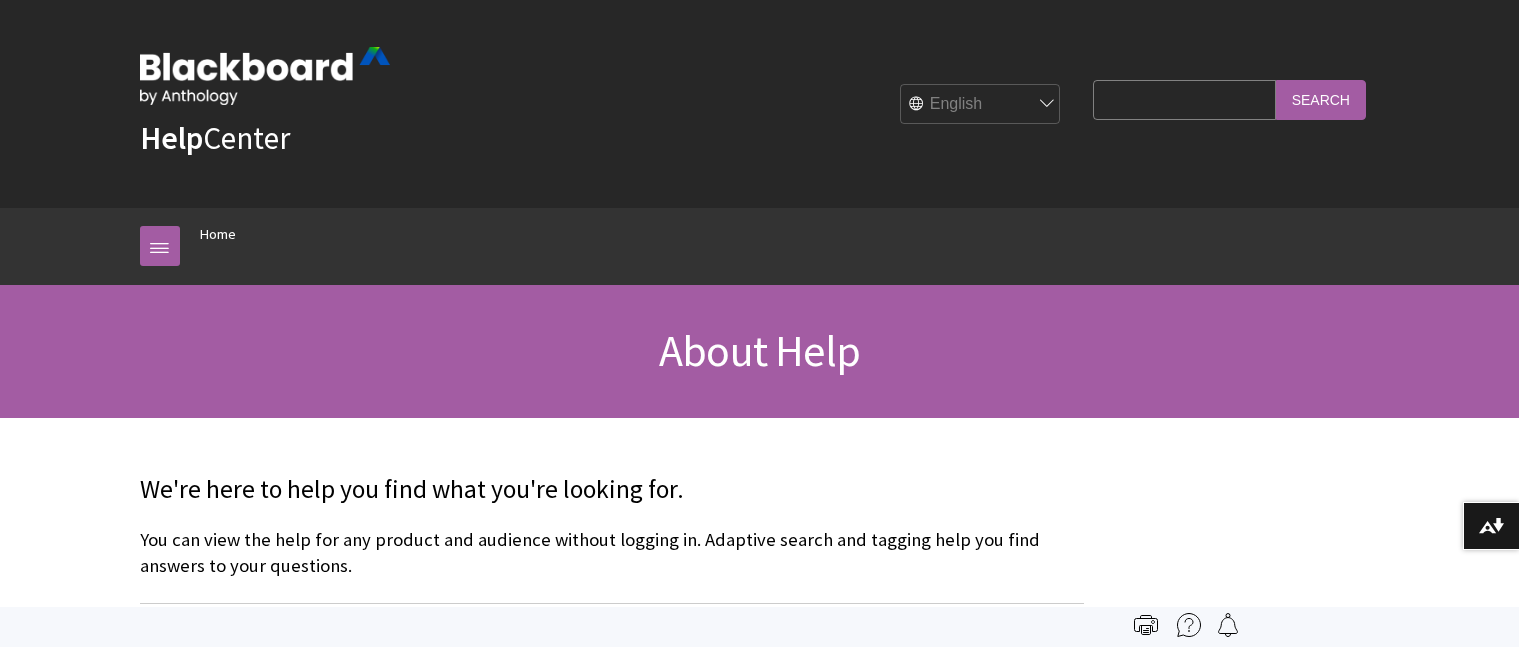 scroll, scrollTop: 0, scrollLeft: 0, axis: both 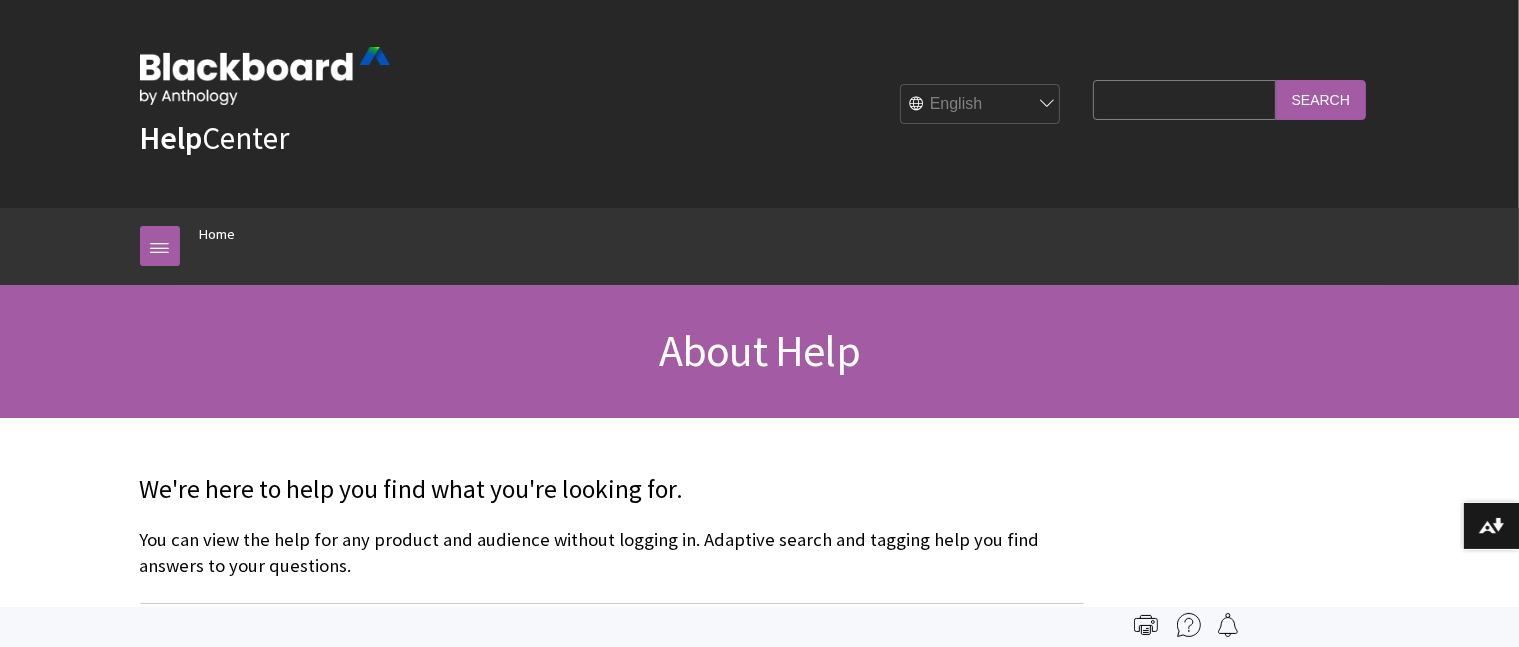 click on "Search Query" at bounding box center (1184, 99) 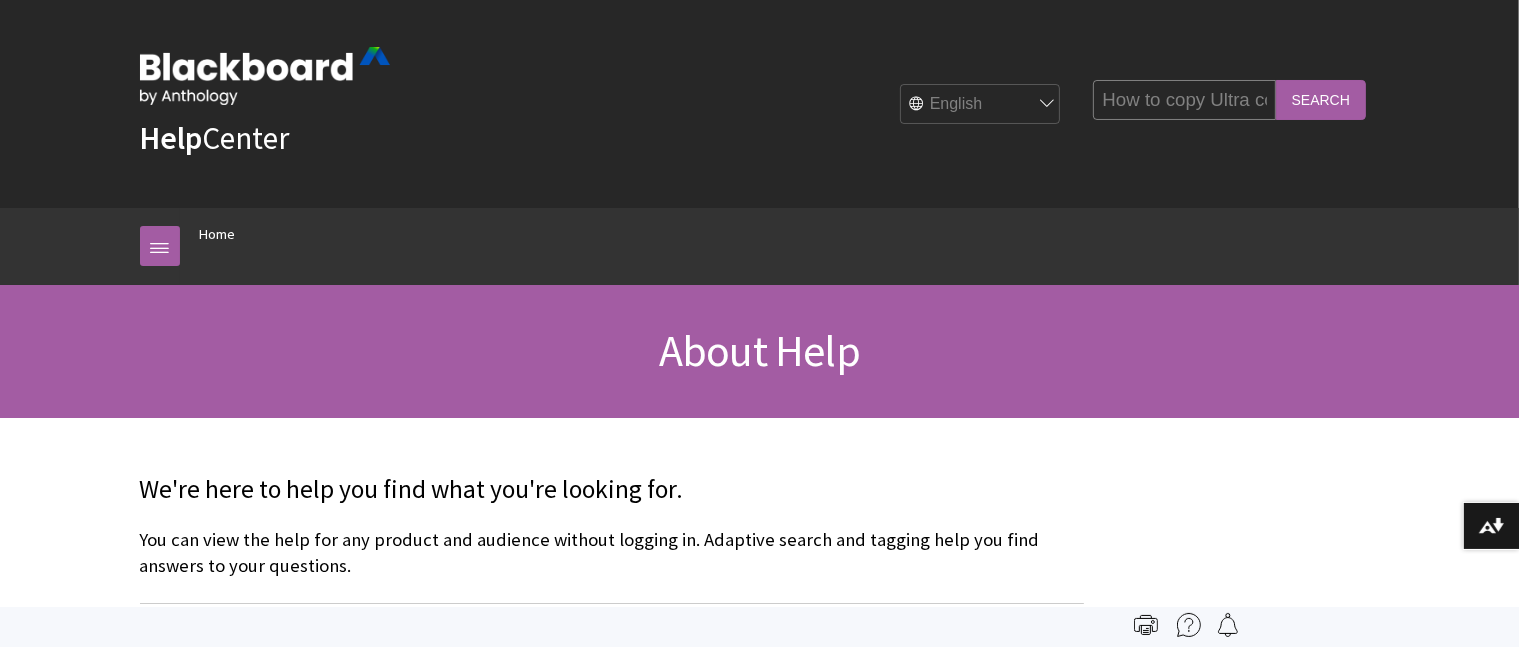 click on "How to copy Ultra course" at bounding box center (1184, 99) 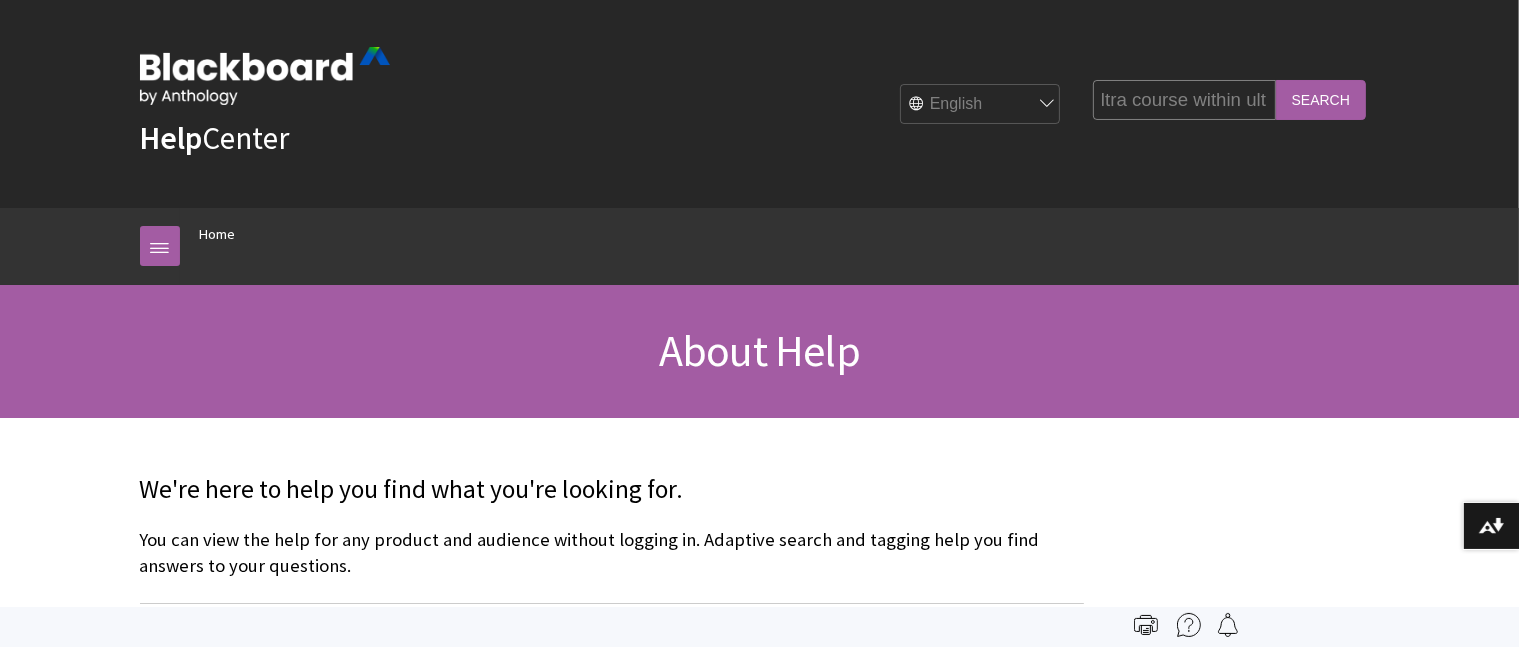 scroll, scrollTop: 0, scrollLeft: 133, axis: horizontal 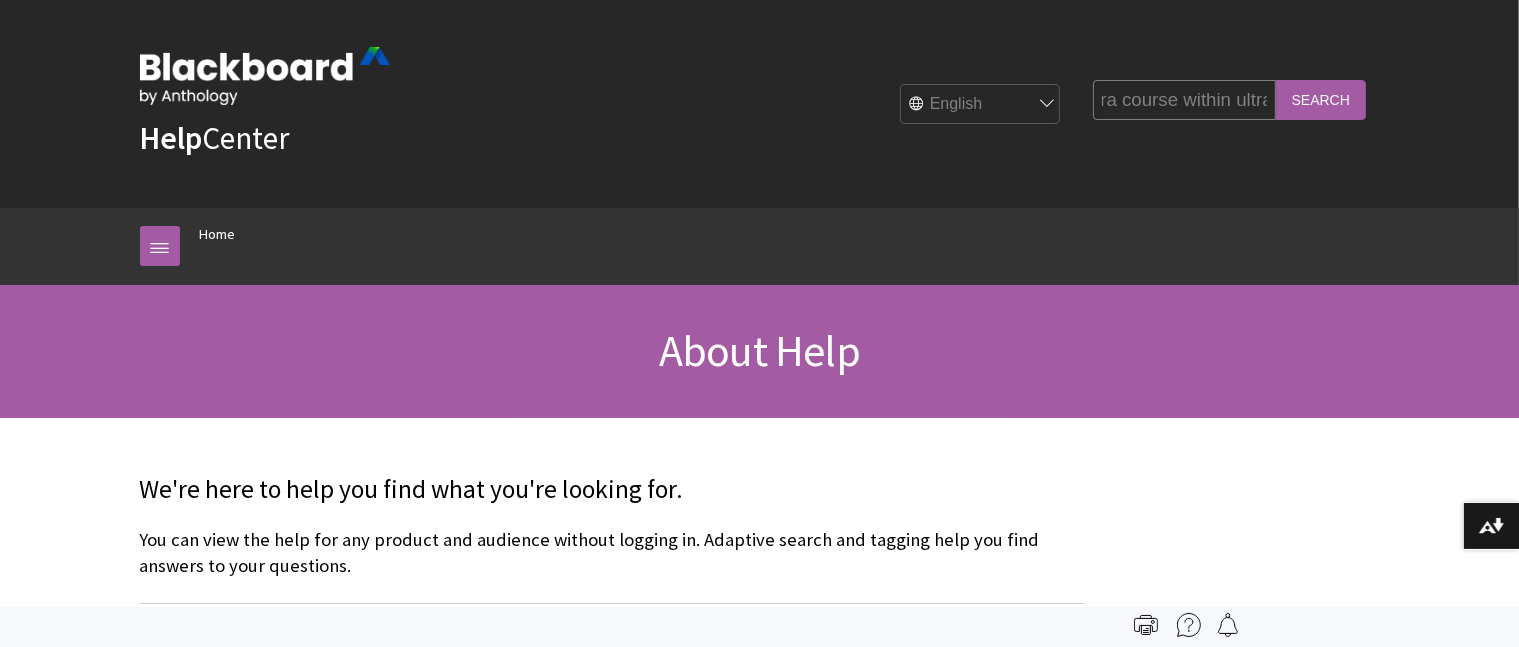 type on "How to copy Ultra course within ultra" 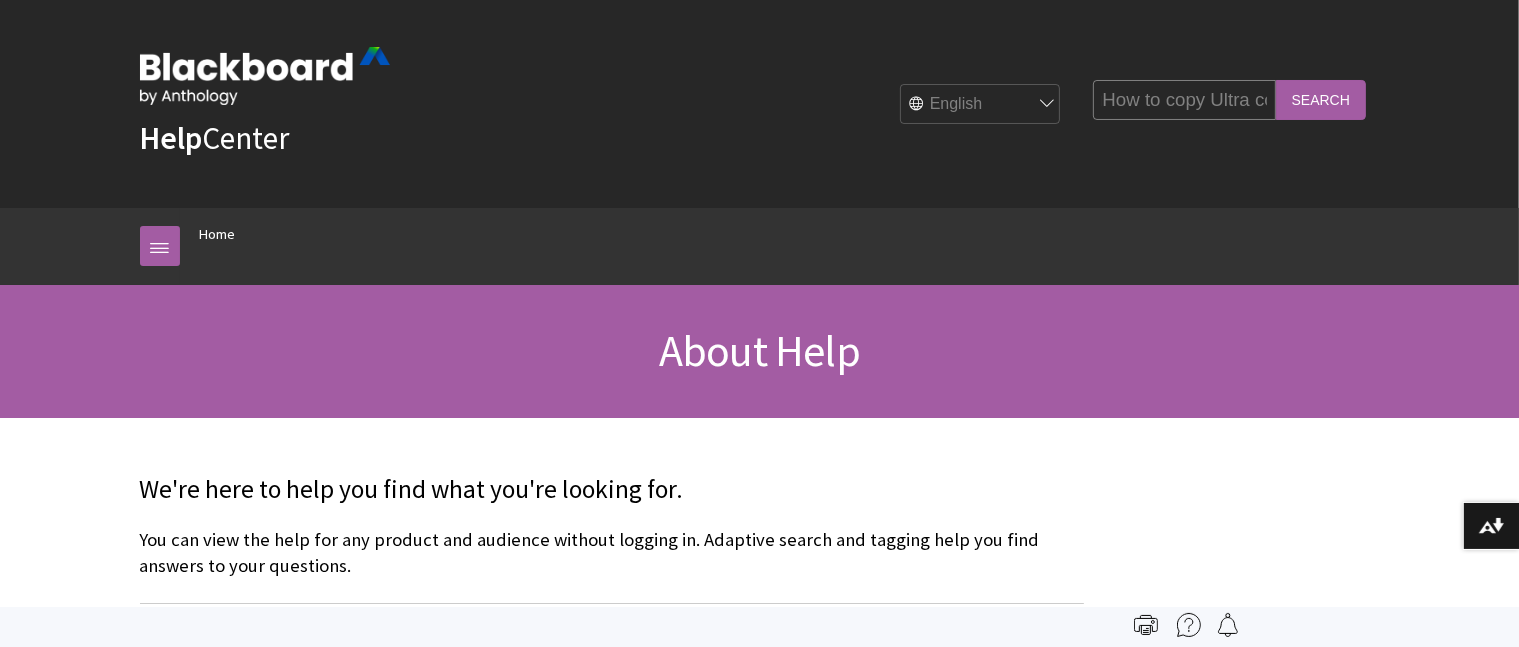 click on "Search" at bounding box center (1321, 99) 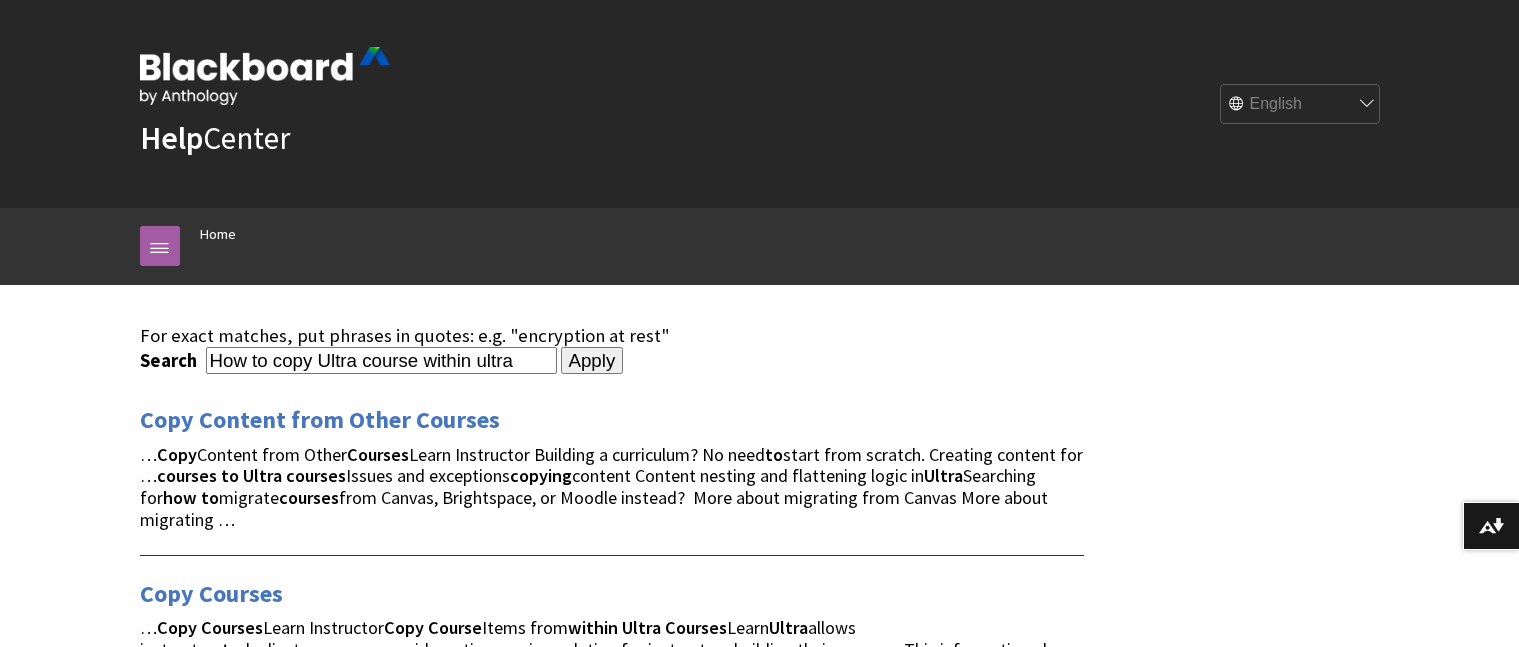 scroll, scrollTop: 0, scrollLeft: 0, axis: both 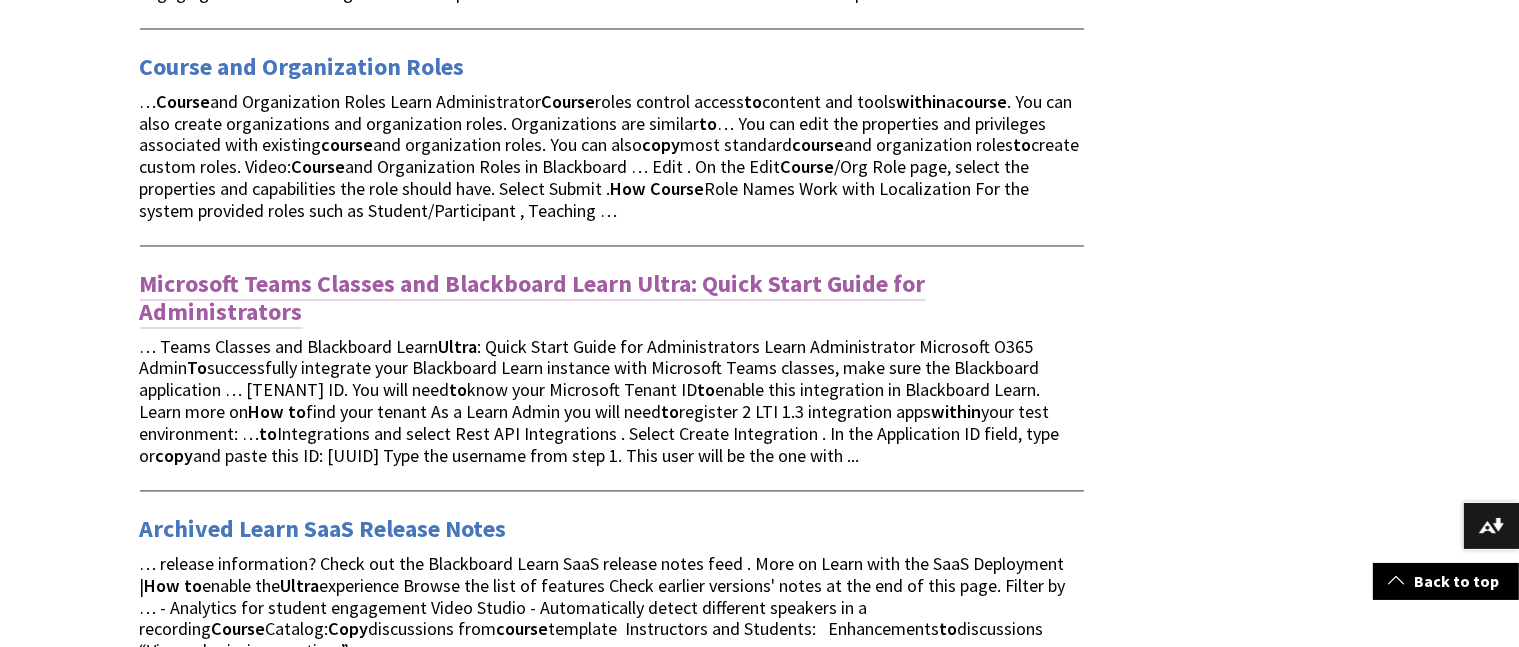 click on "Microsoft Teams Classes and Blackboard Learn Ultra: Quick Start Guide for Administrators" at bounding box center (533, 298) 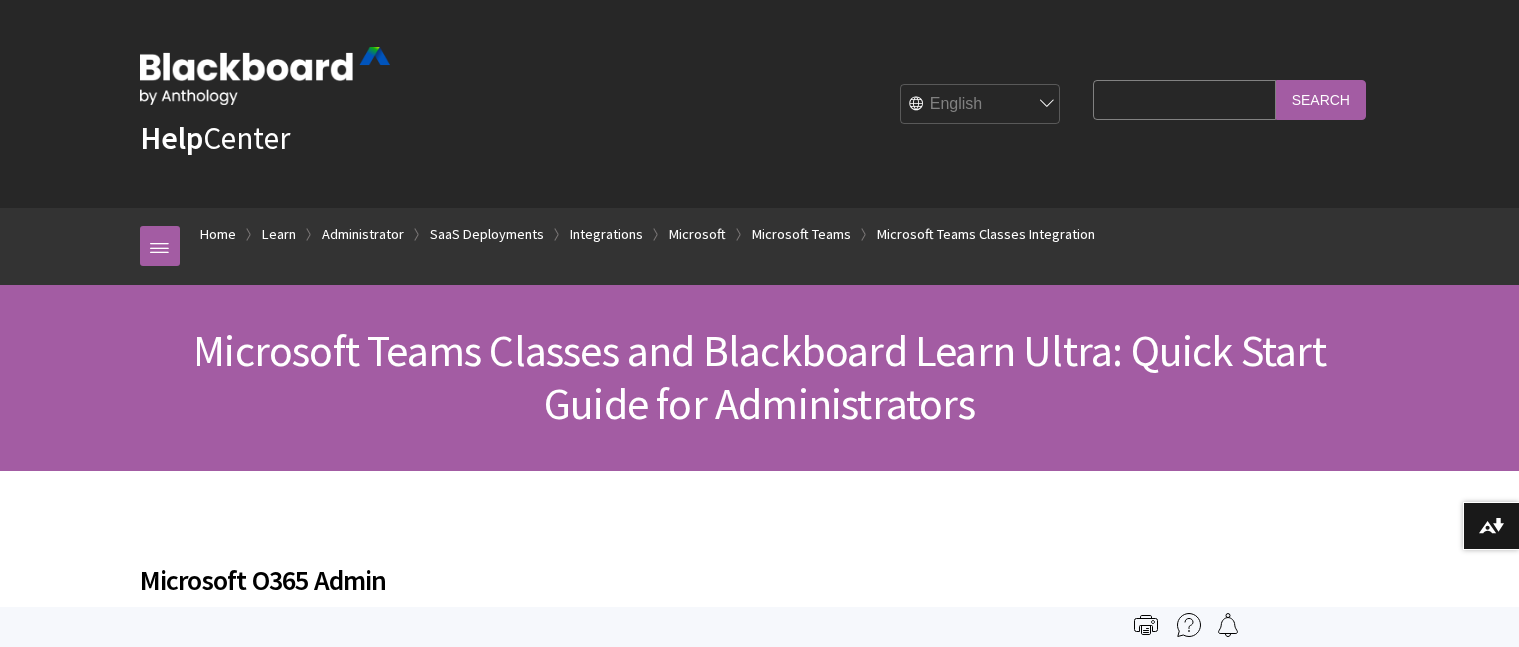 scroll, scrollTop: 0, scrollLeft: 0, axis: both 